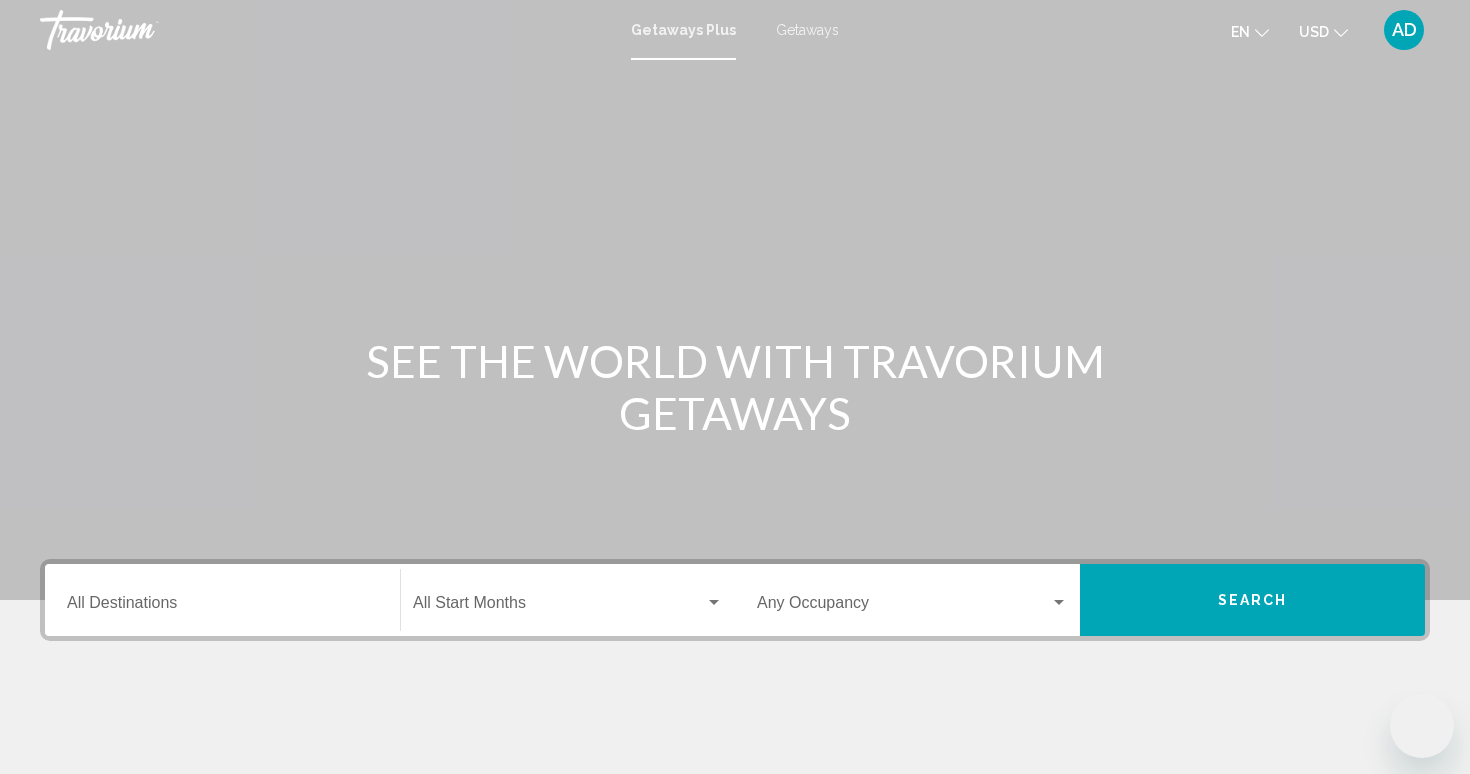scroll, scrollTop: 0, scrollLeft: 0, axis: both 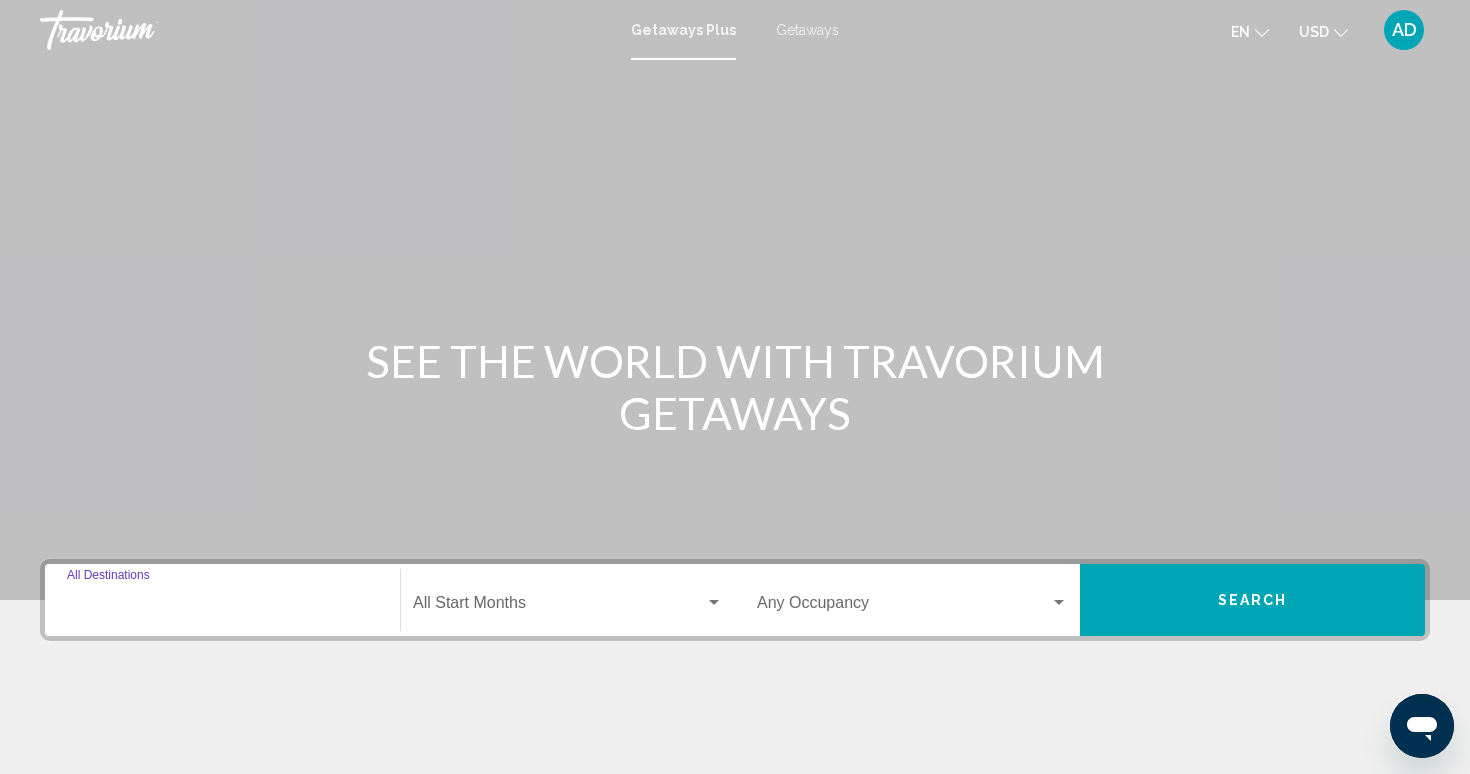 click on "Destination All Destinations" at bounding box center (222, 607) 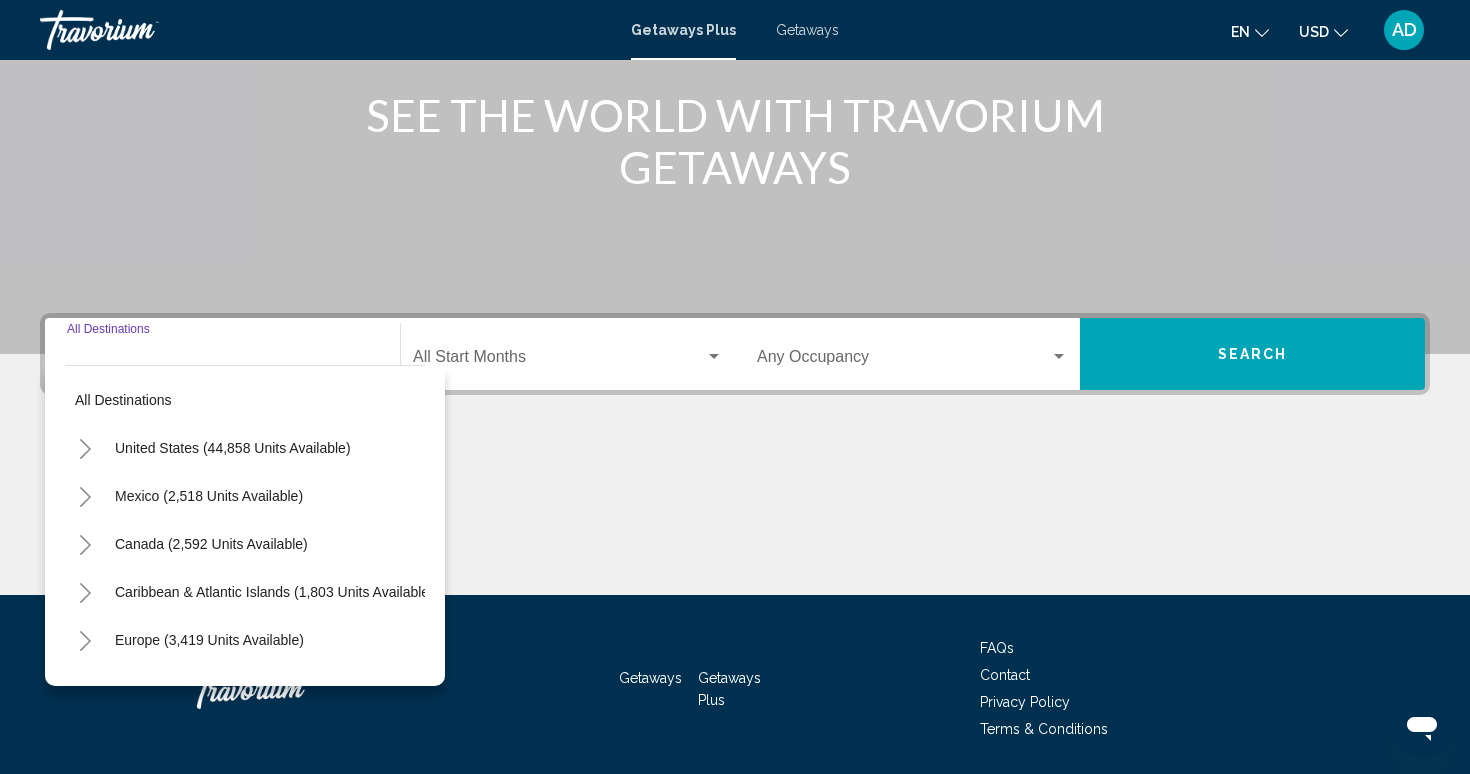scroll, scrollTop: 312, scrollLeft: 0, axis: vertical 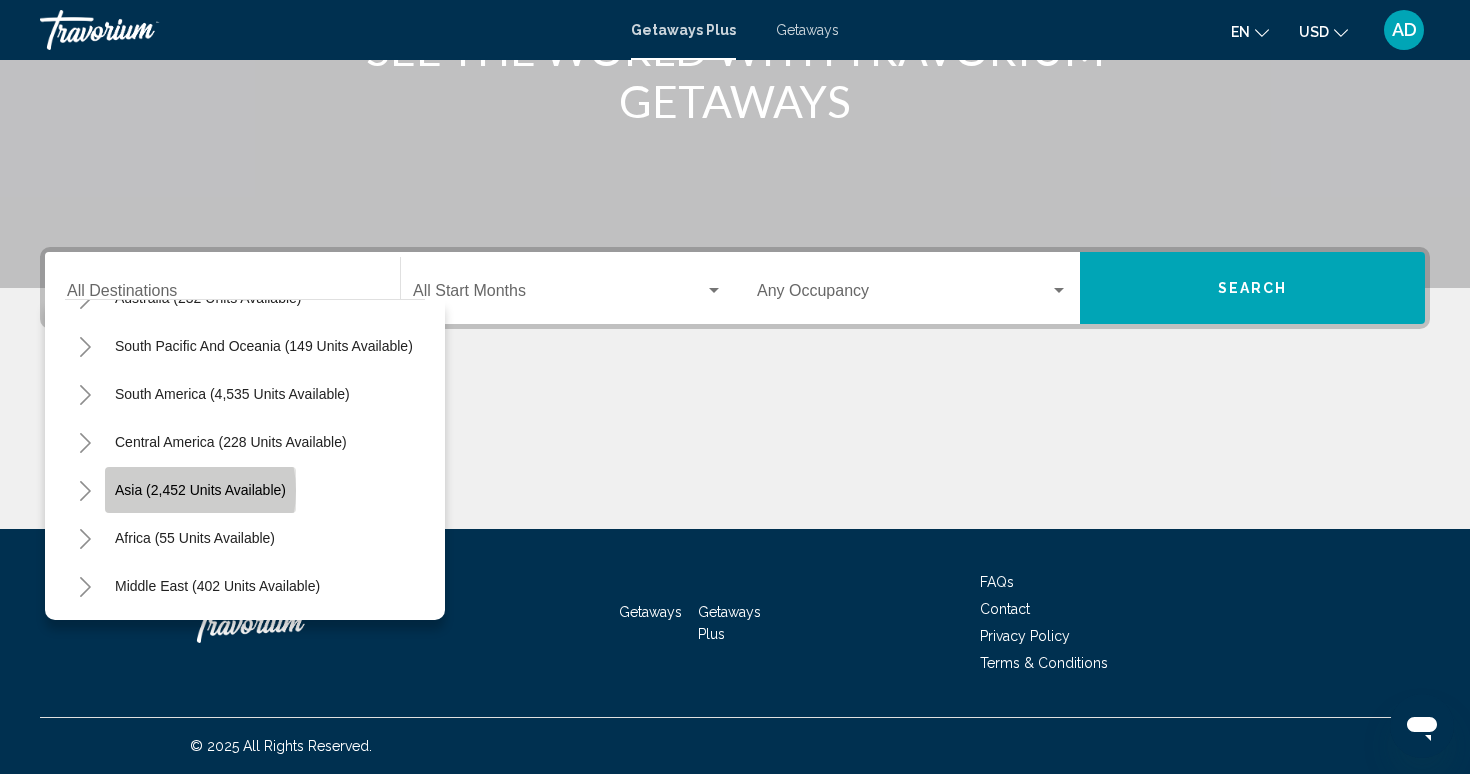 click on "Asia (2,452 units available)" at bounding box center (195, 538) 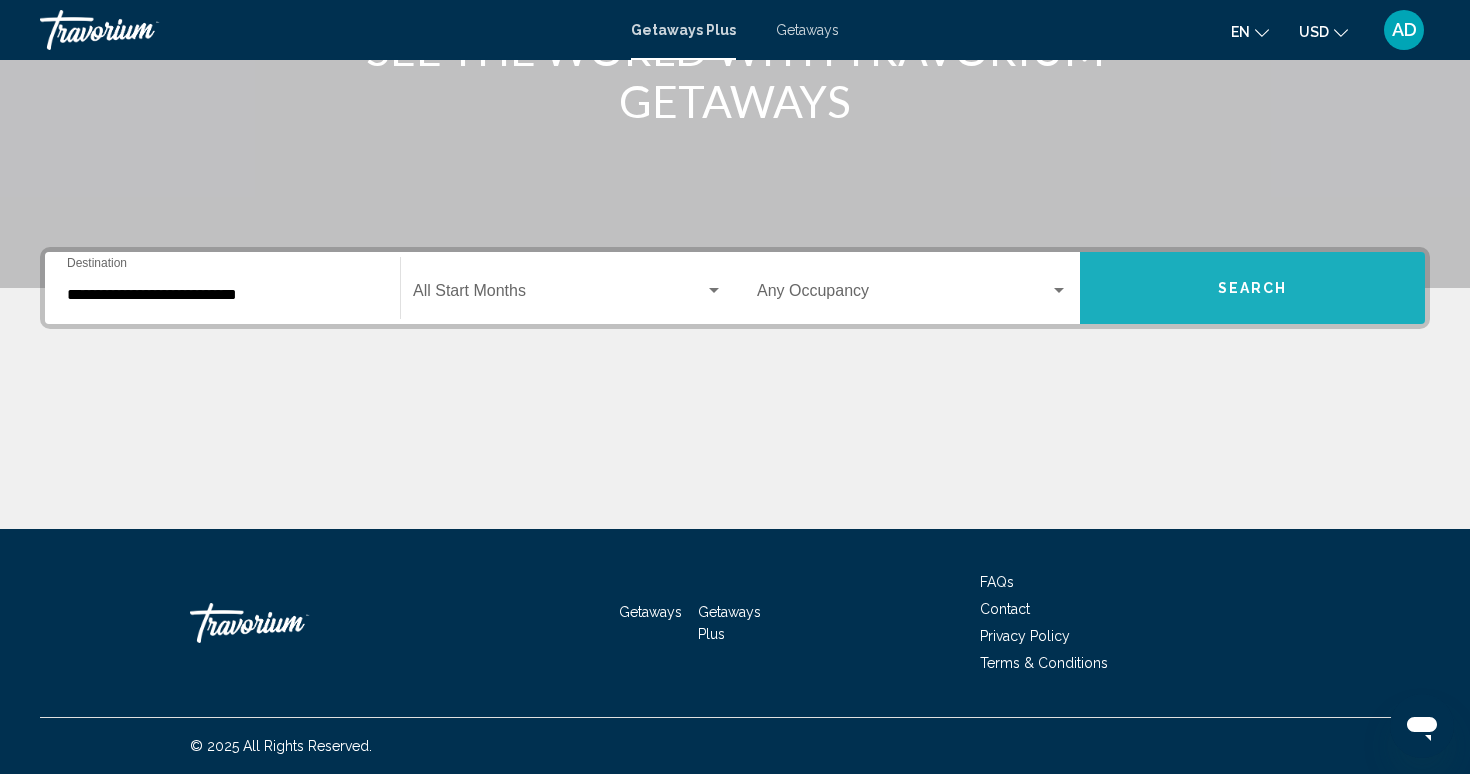 click on "Search" at bounding box center (1252, 288) 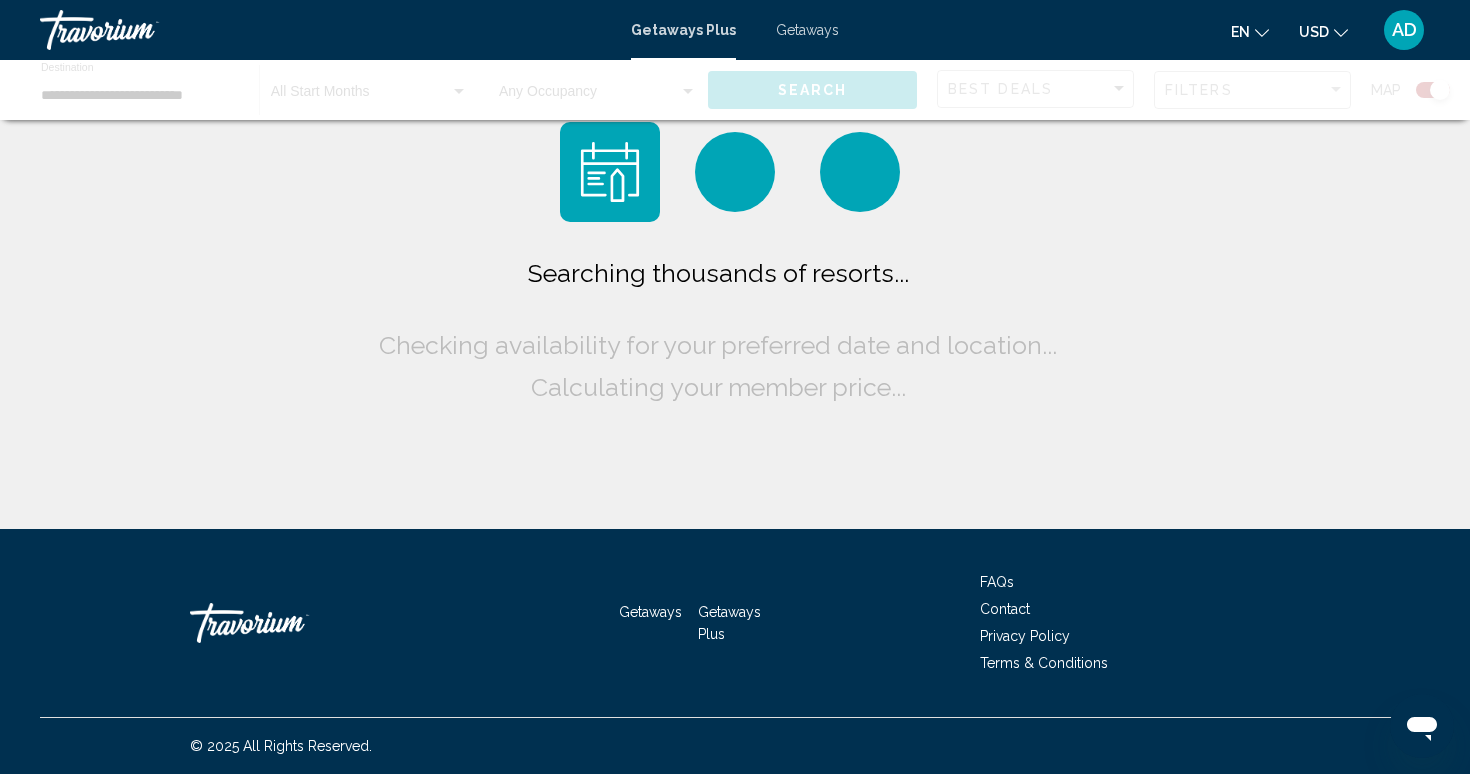 scroll, scrollTop: 0, scrollLeft: 0, axis: both 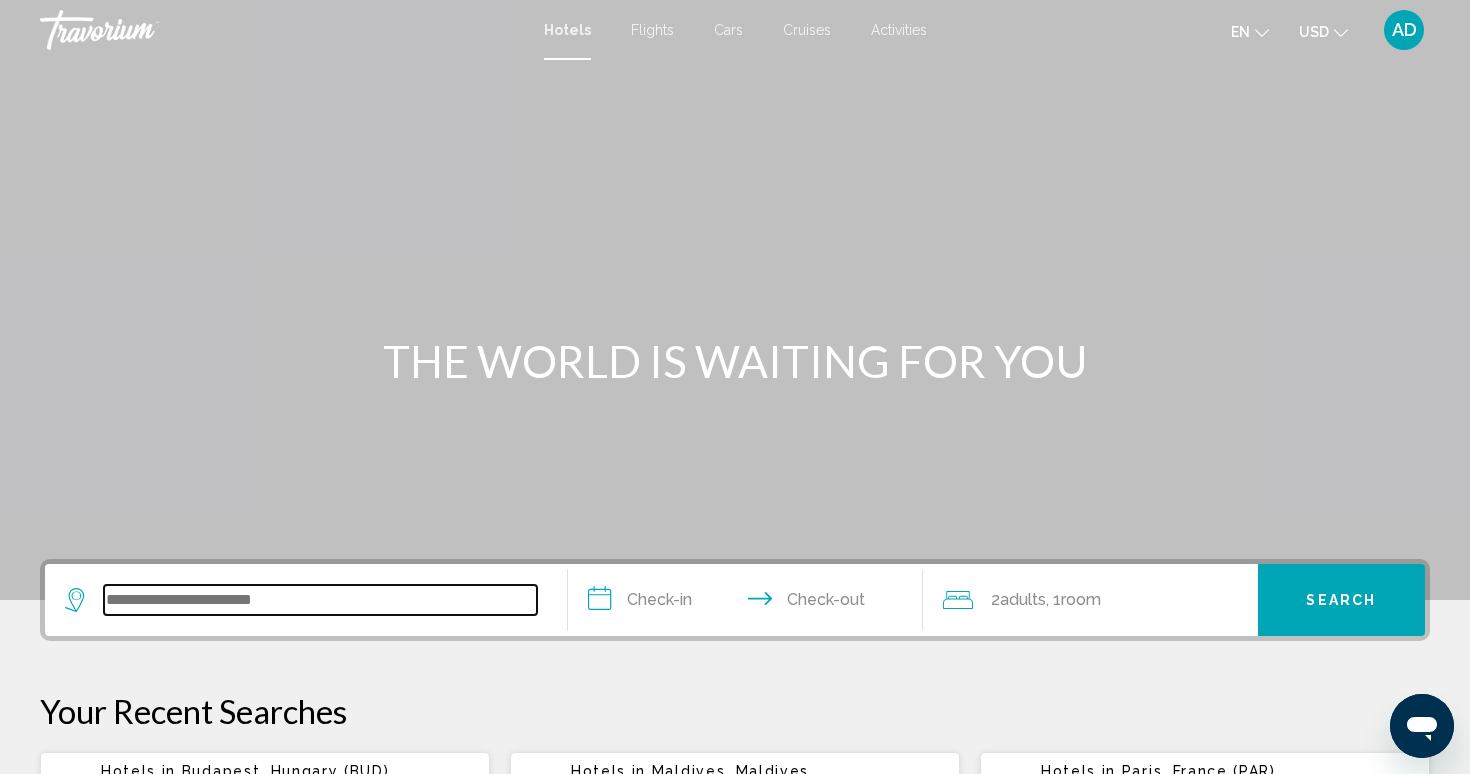 click at bounding box center (320, 600) 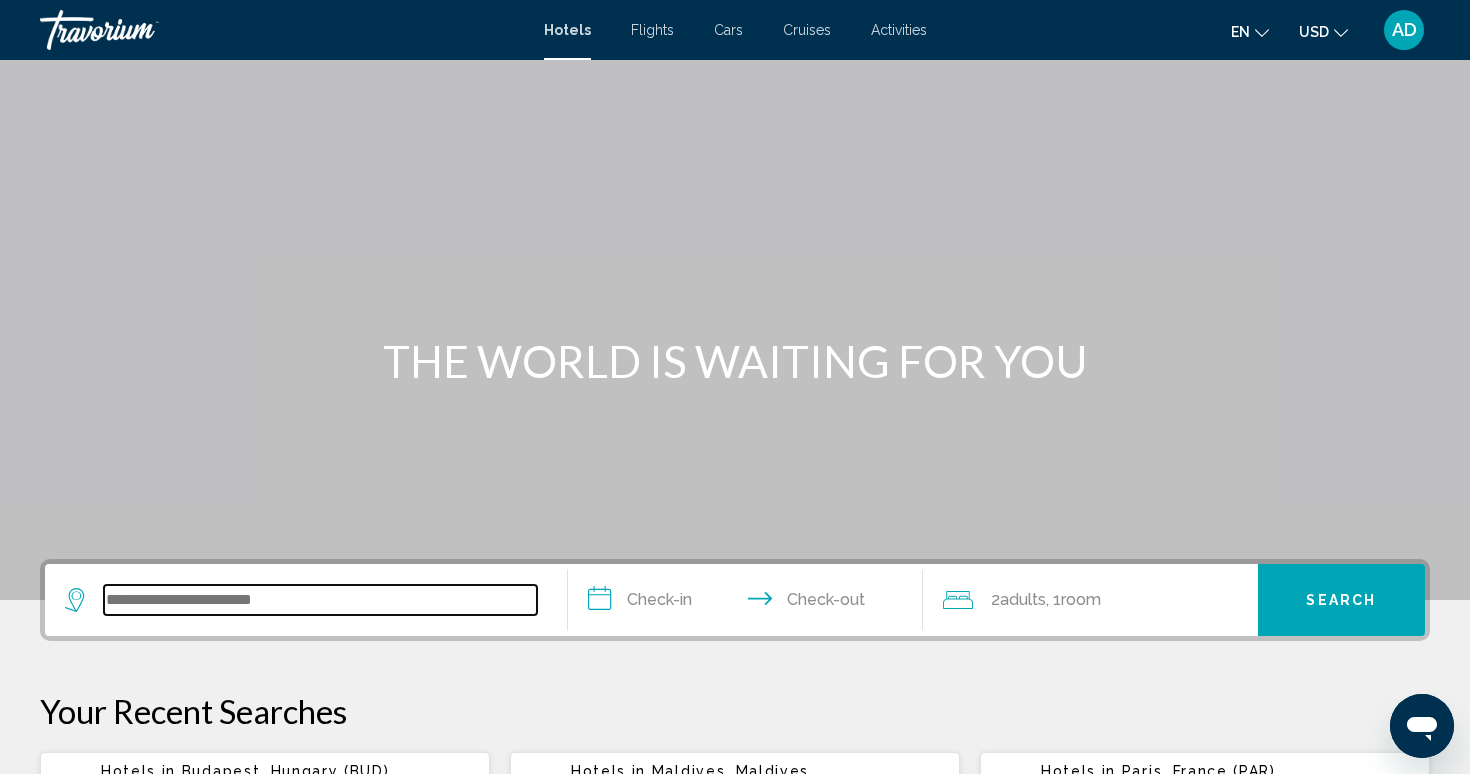 scroll, scrollTop: 494, scrollLeft: 0, axis: vertical 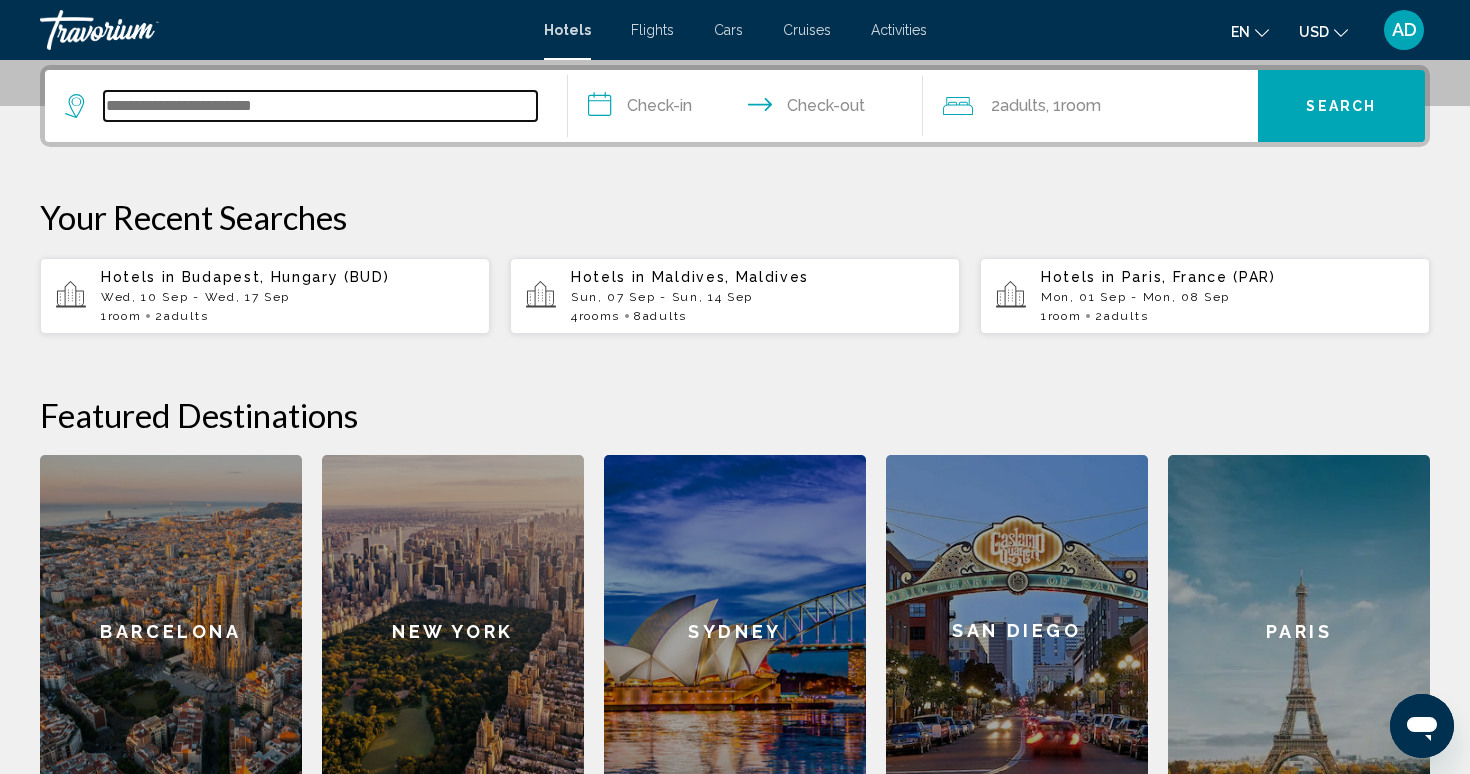 click at bounding box center [320, 106] 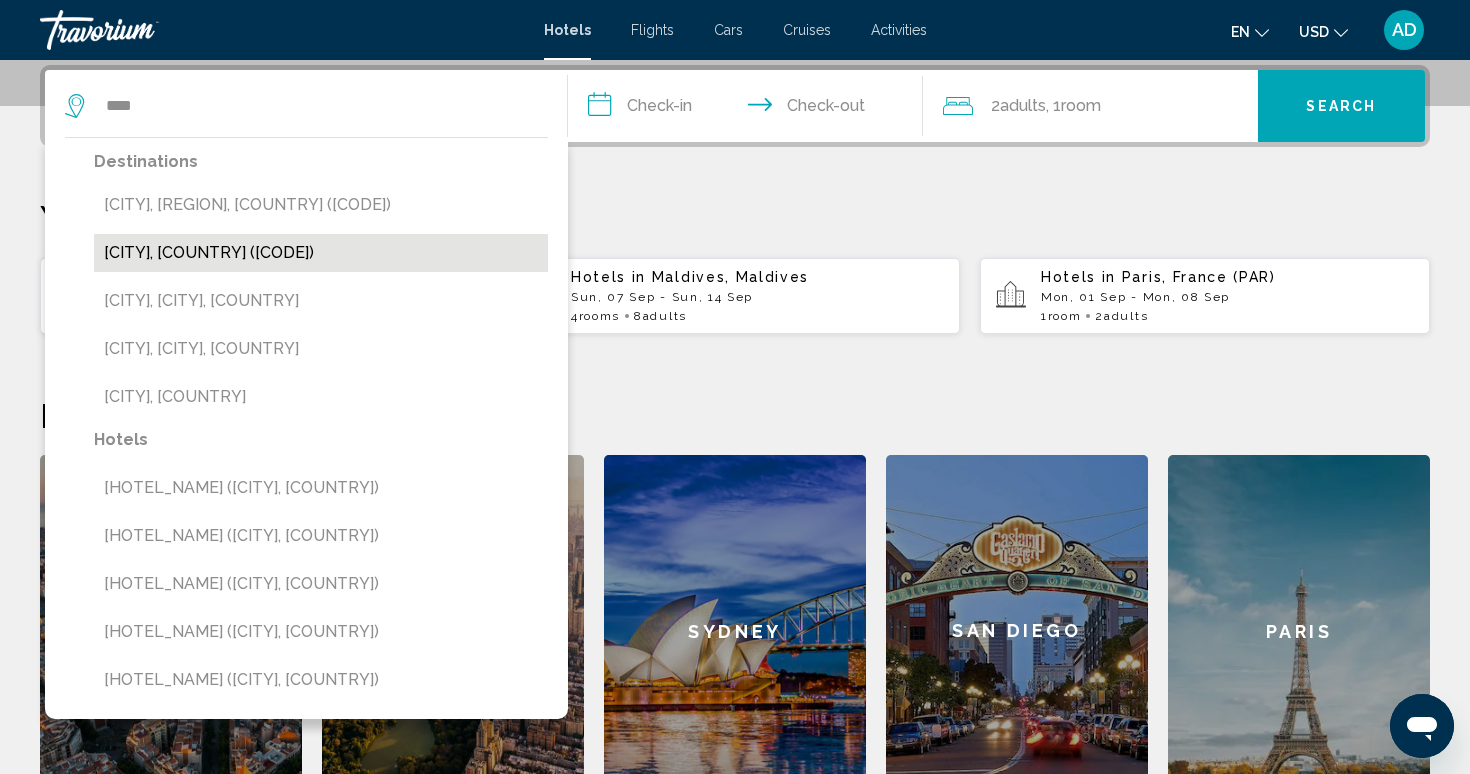 click on "[CITY], [COUNTRY] ([CODE])" at bounding box center [321, 253] 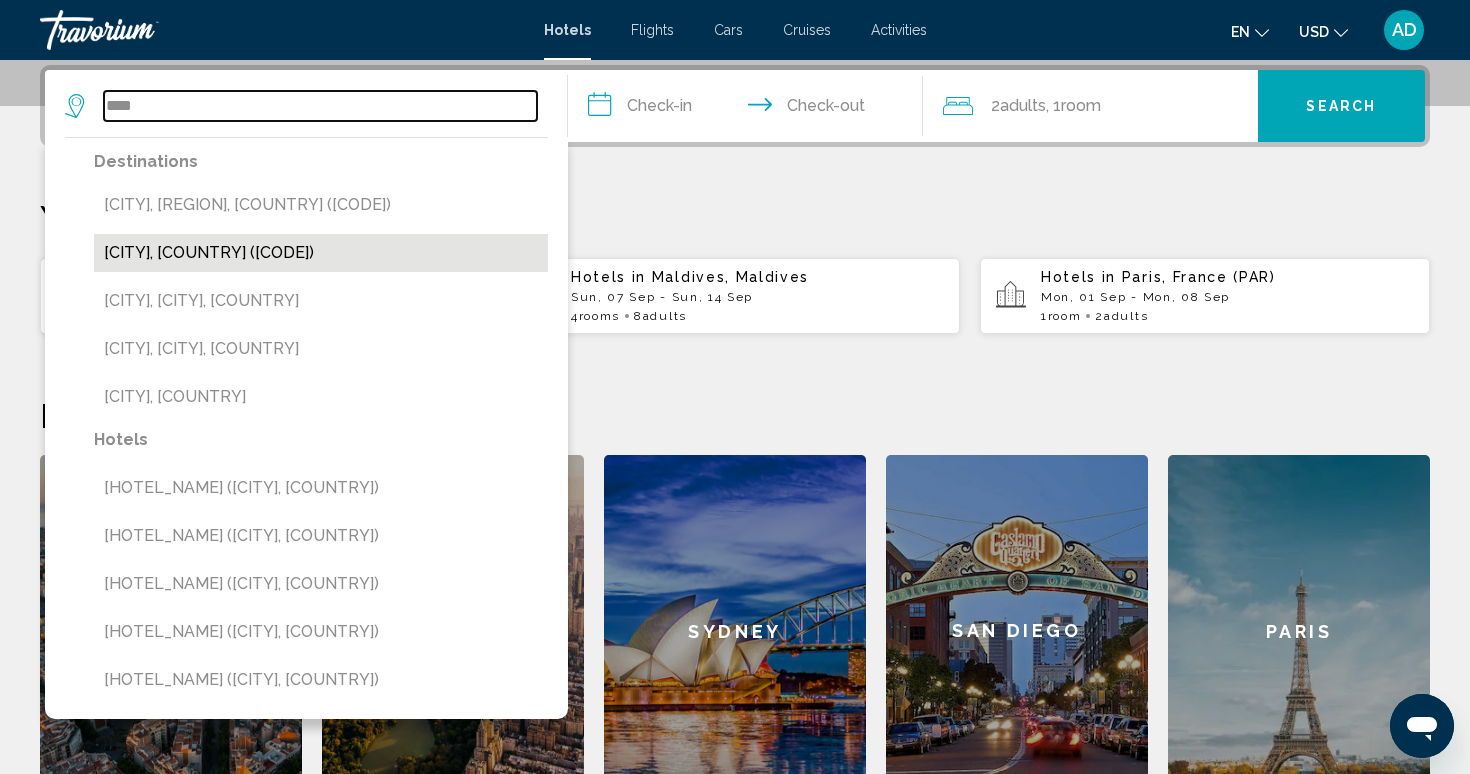 type on "**********" 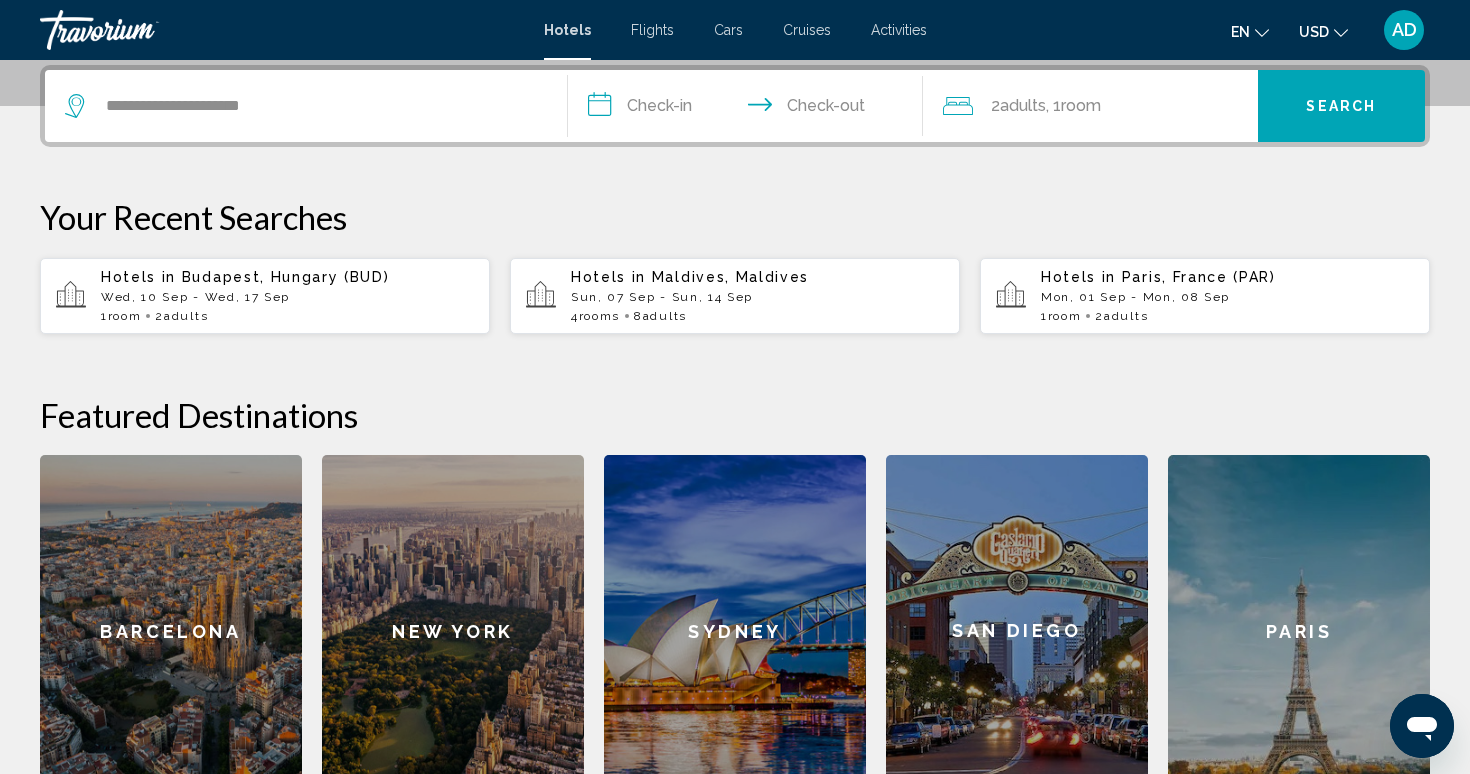click on "**********" at bounding box center [749, 109] 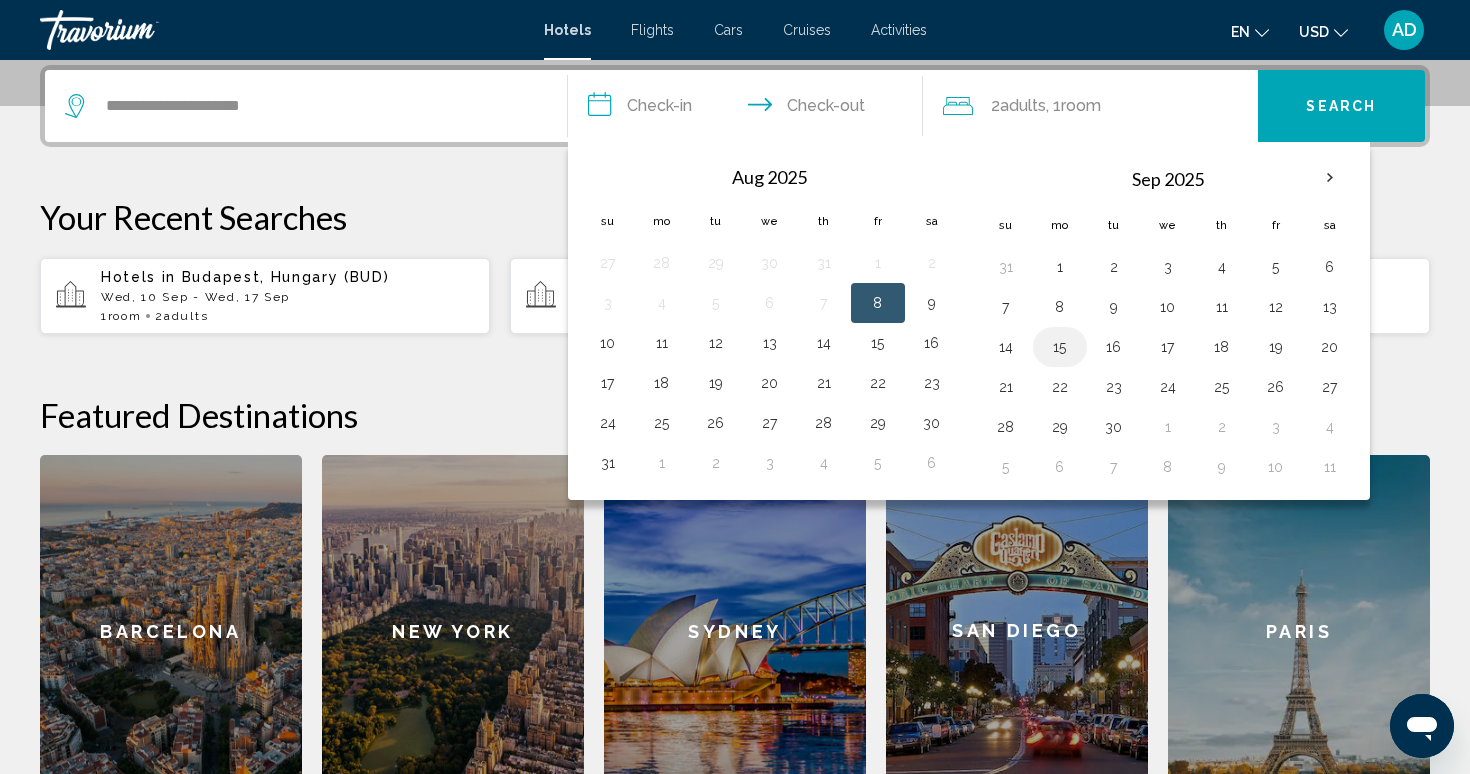 click on "15" at bounding box center [1060, 347] 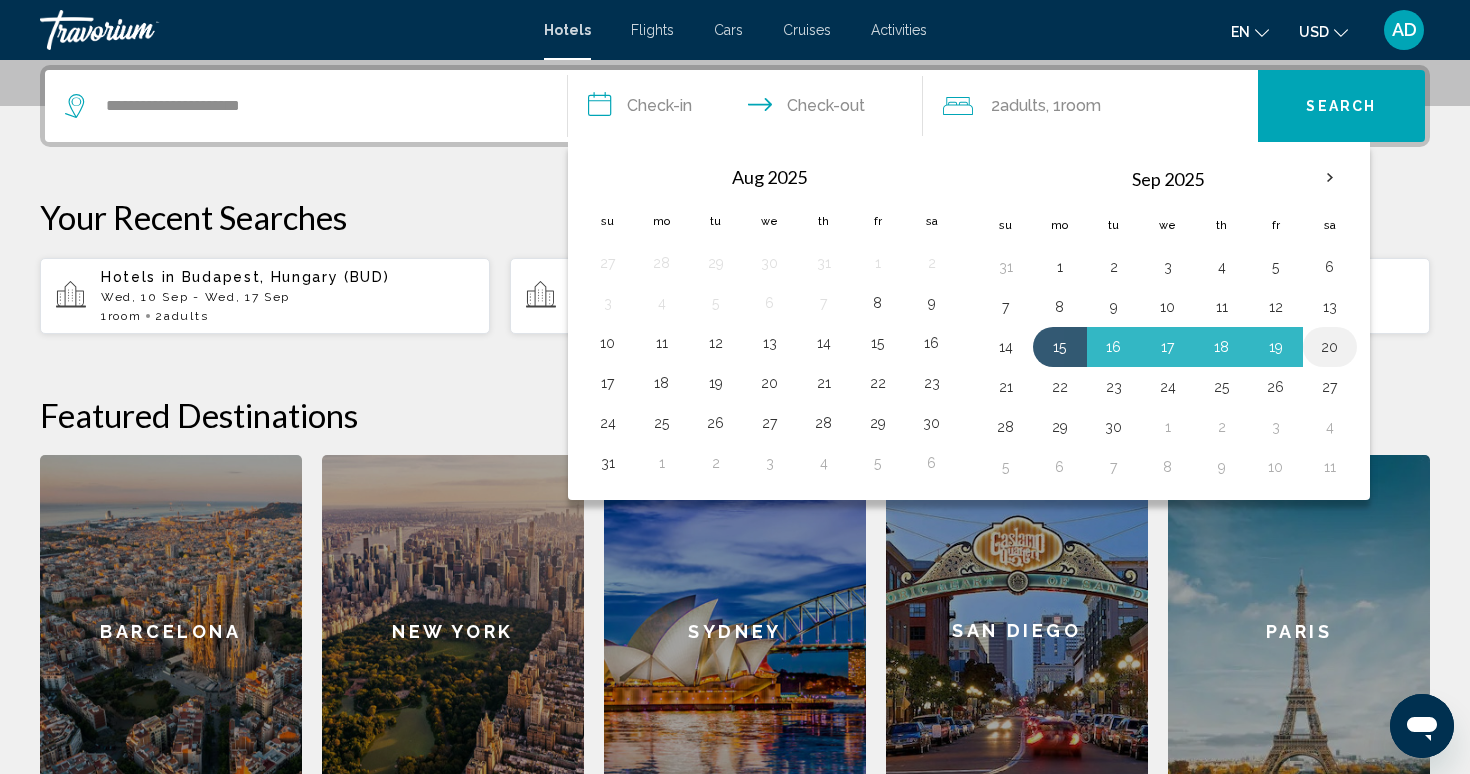click on "20" at bounding box center (1330, 347) 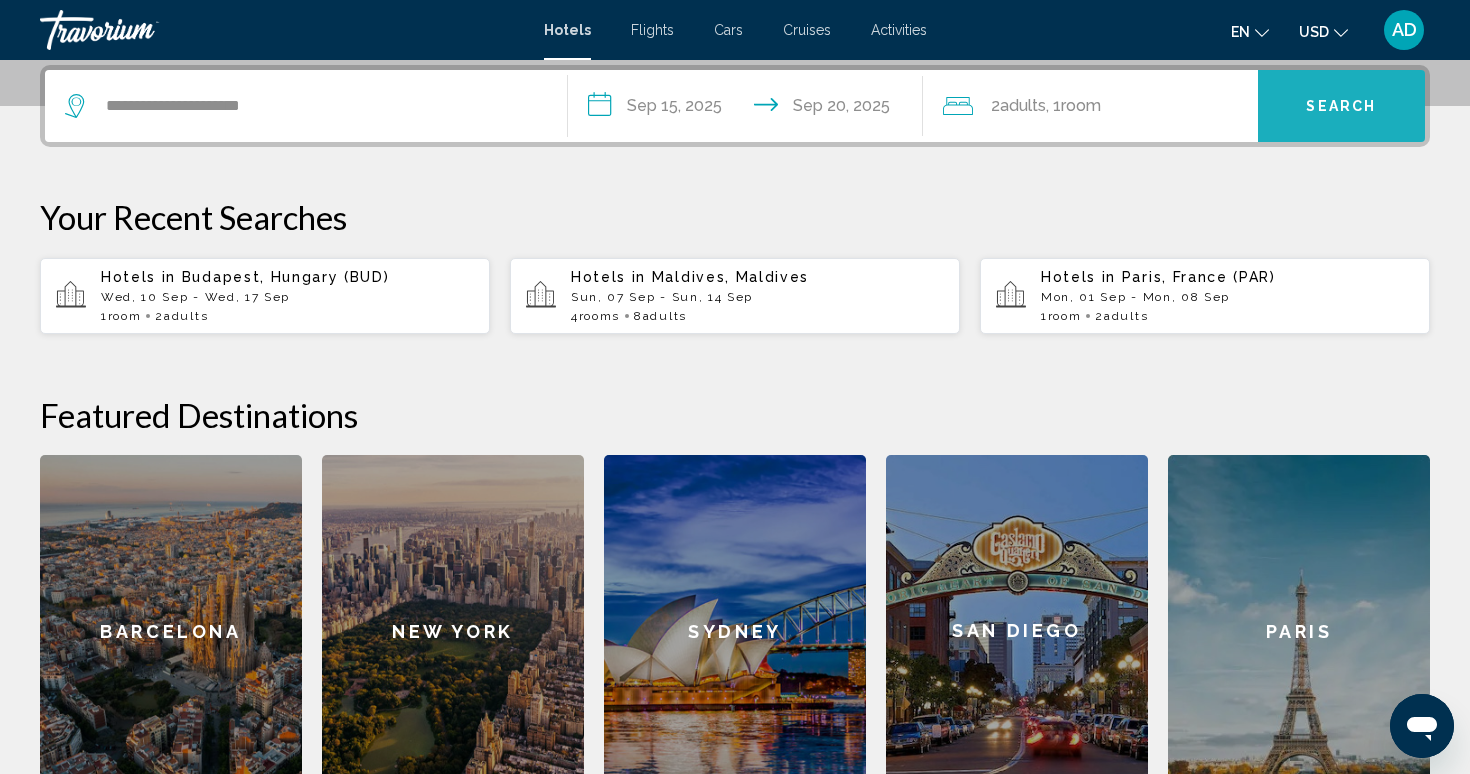 click on "Search" at bounding box center [1342, 106] 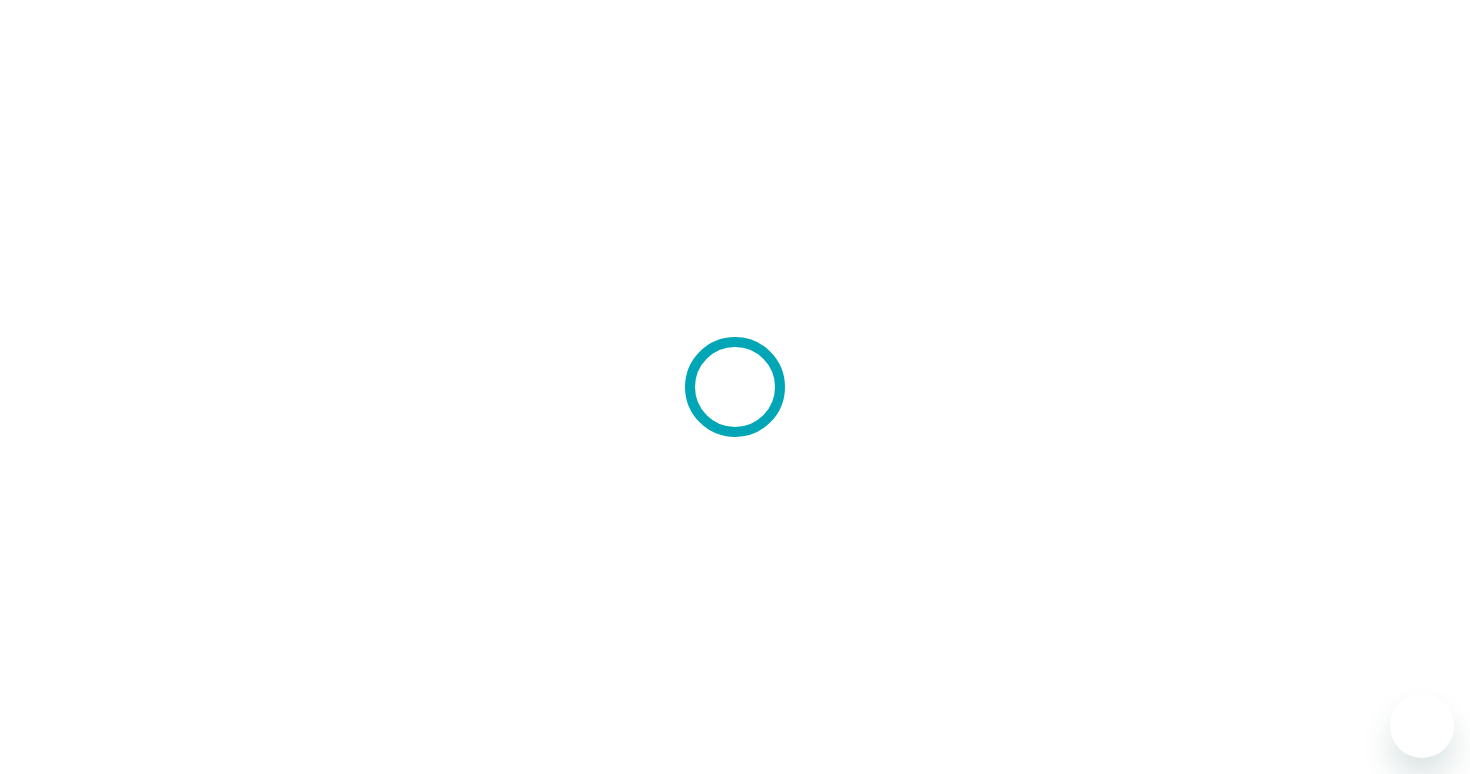 scroll, scrollTop: 0, scrollLeft: 0, axis: both 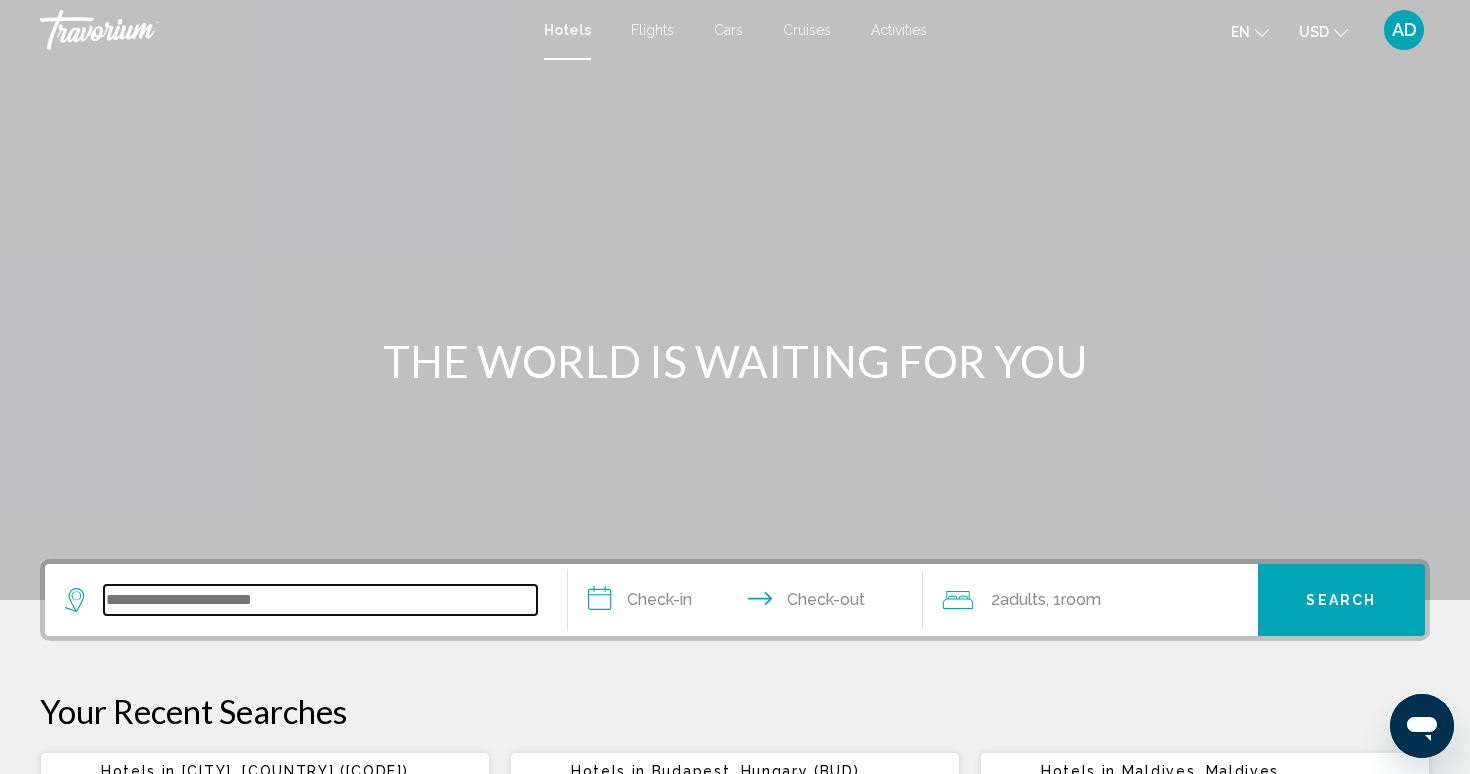 click at bounding box center (320, 600) 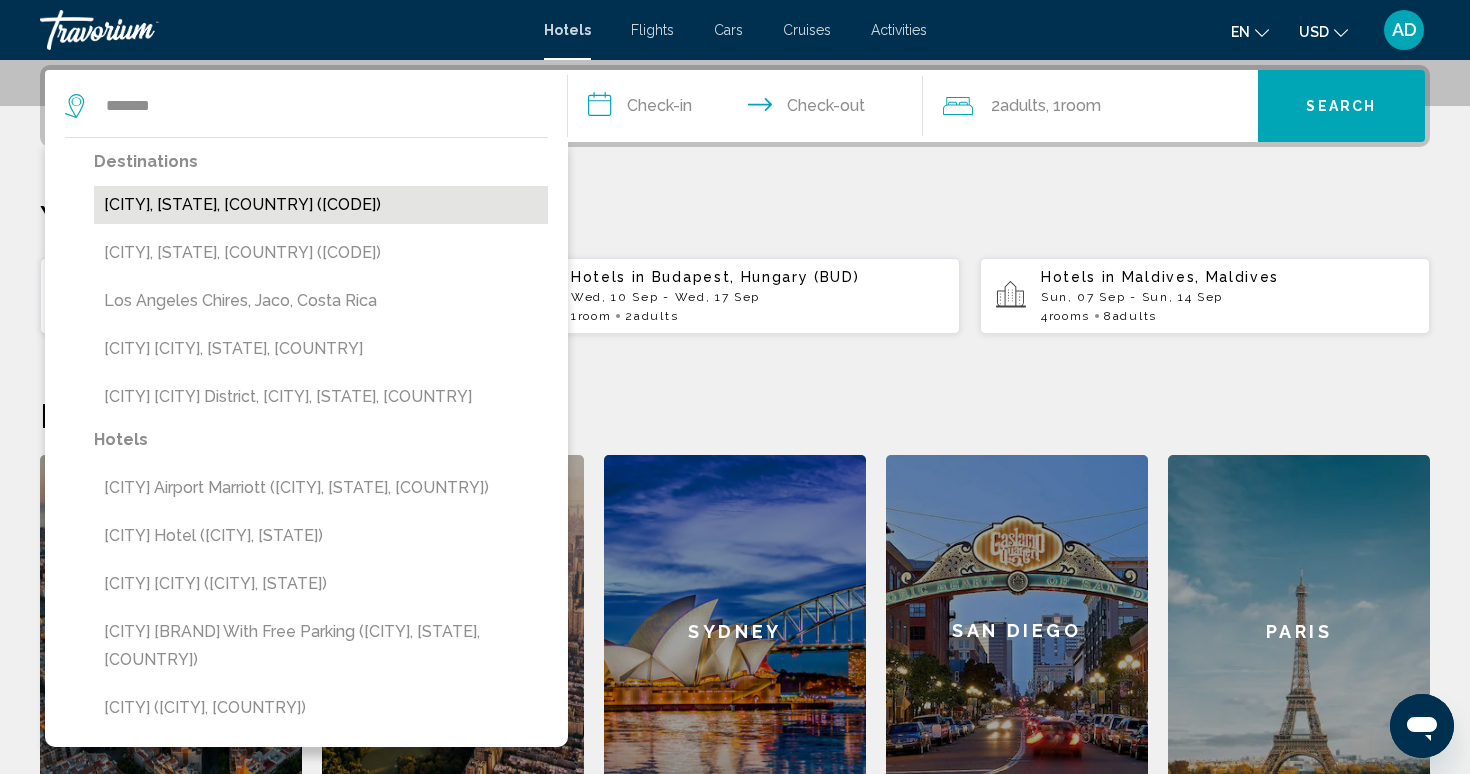 click on "[CITY], [STATE], [COUNTRY] ([CODE])" at bounding box center [321, 205] 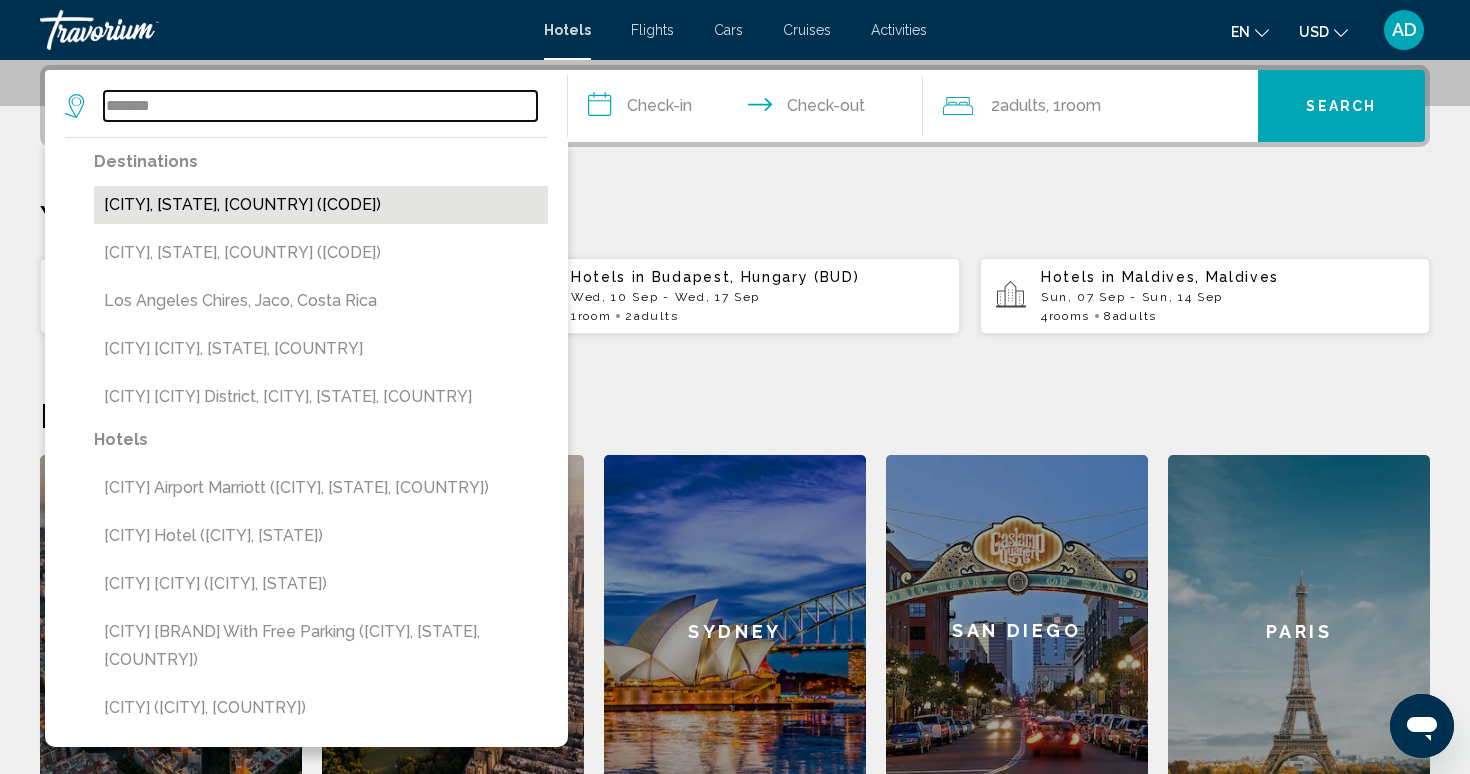 type on "**********" 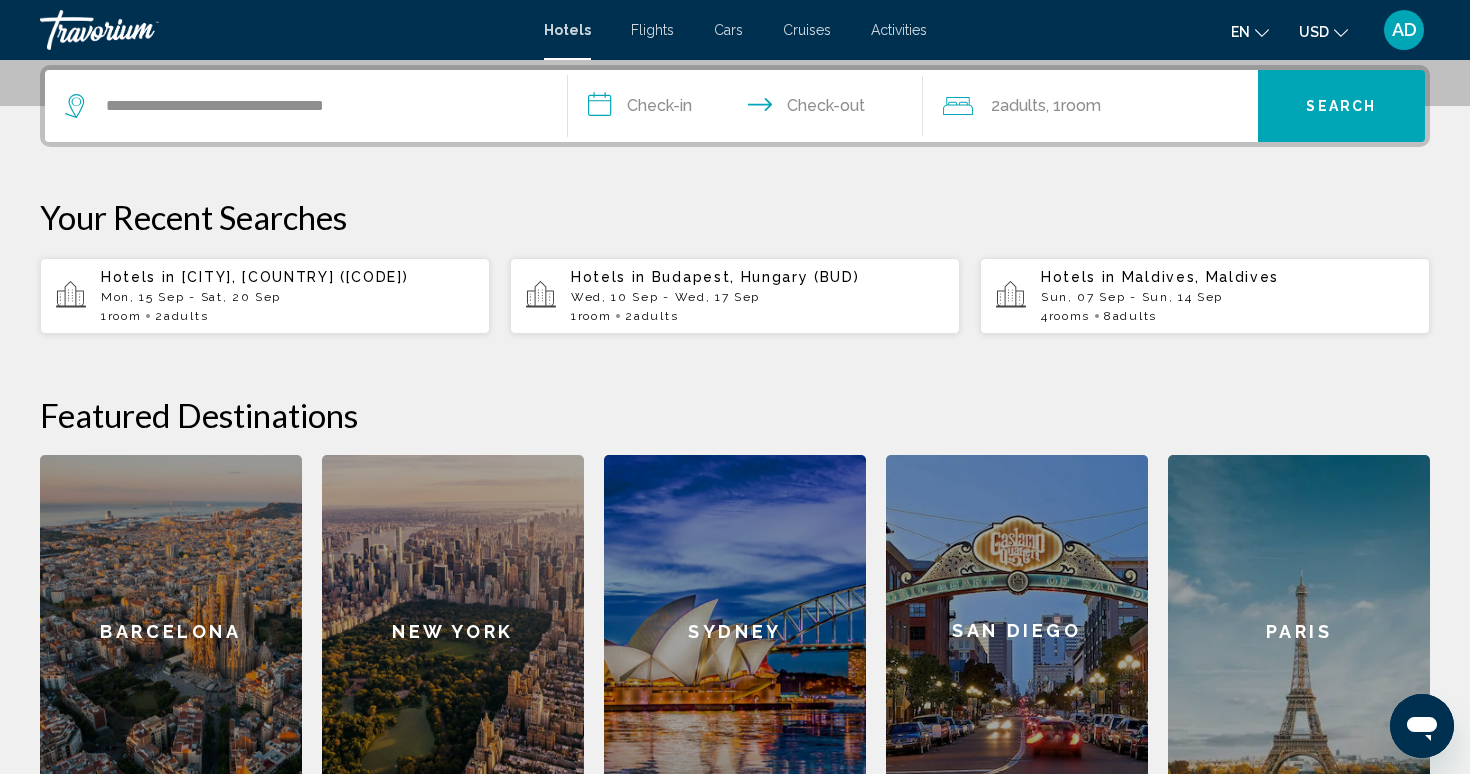 click on "**********" at bounding box center [749, 109] 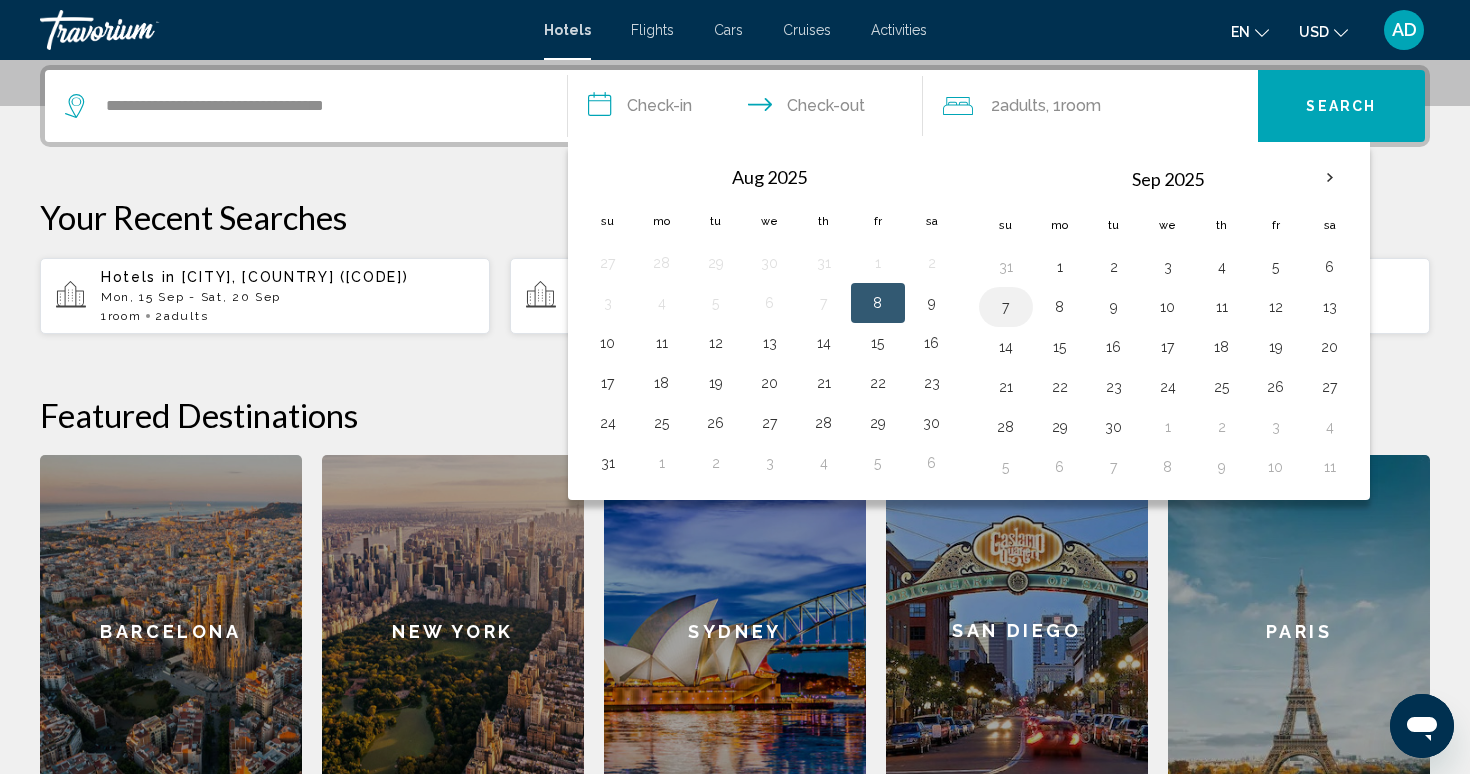 click on "7" at bounding box center (1006, 307) 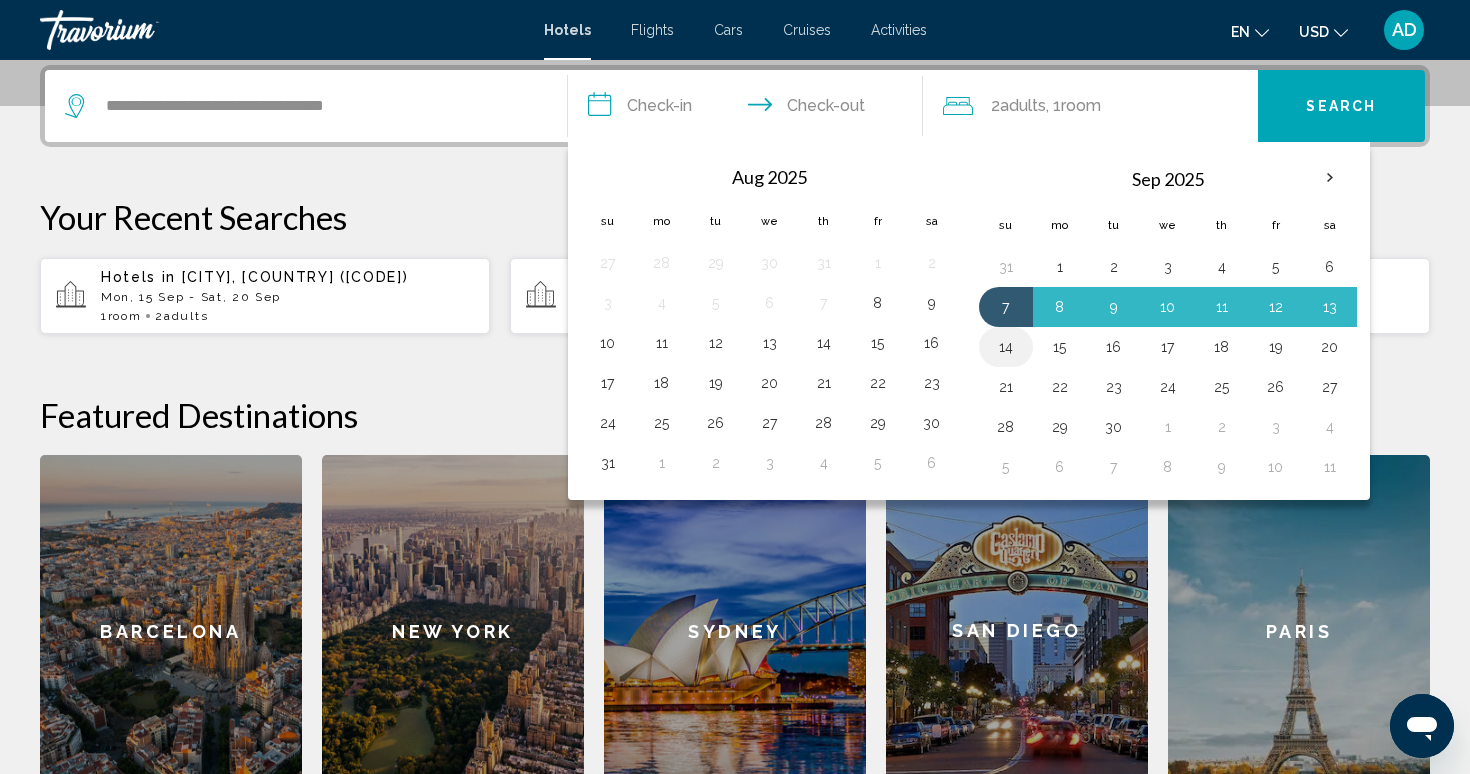 click on "14" at bounding box center [1006, 347] 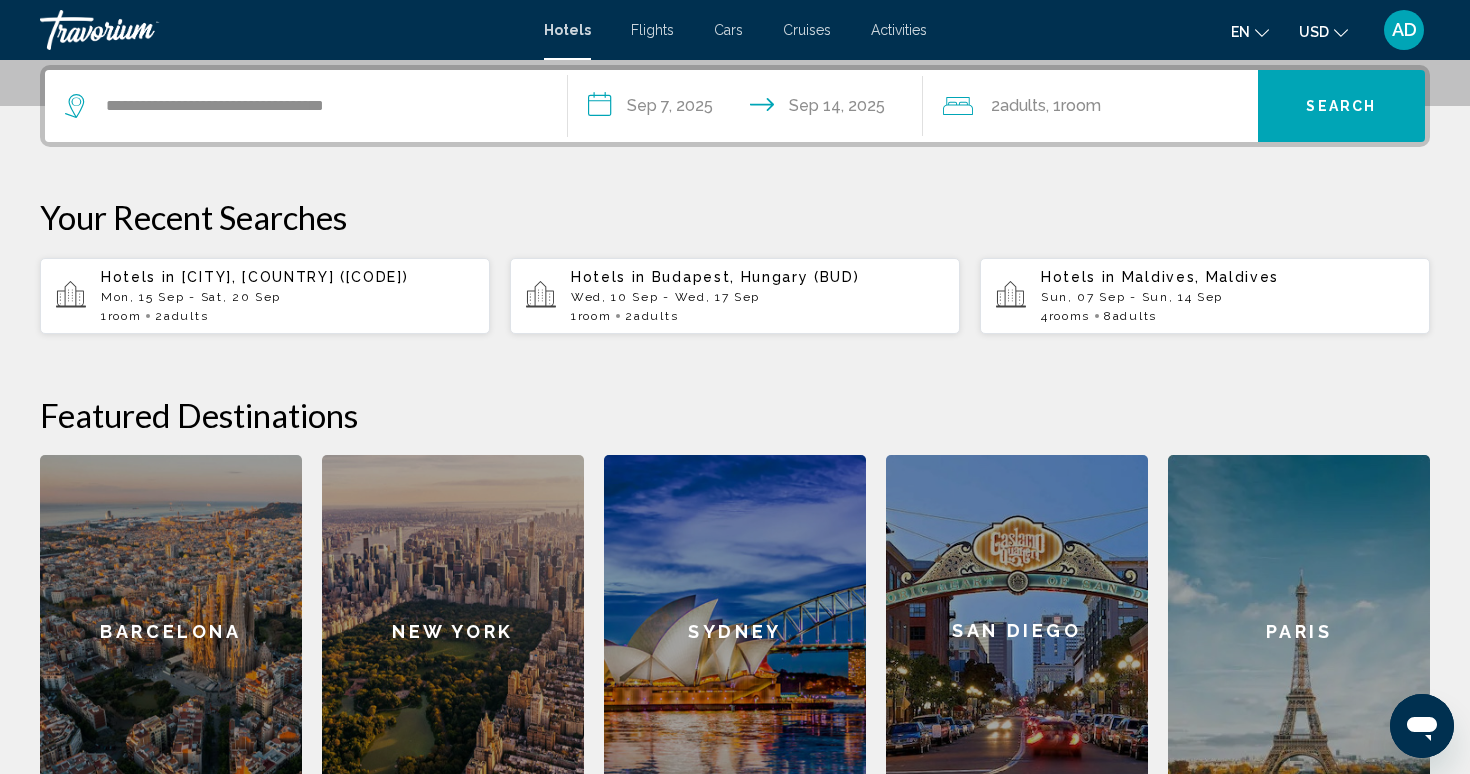 click on "Search" at bounding box center (1342, 106) 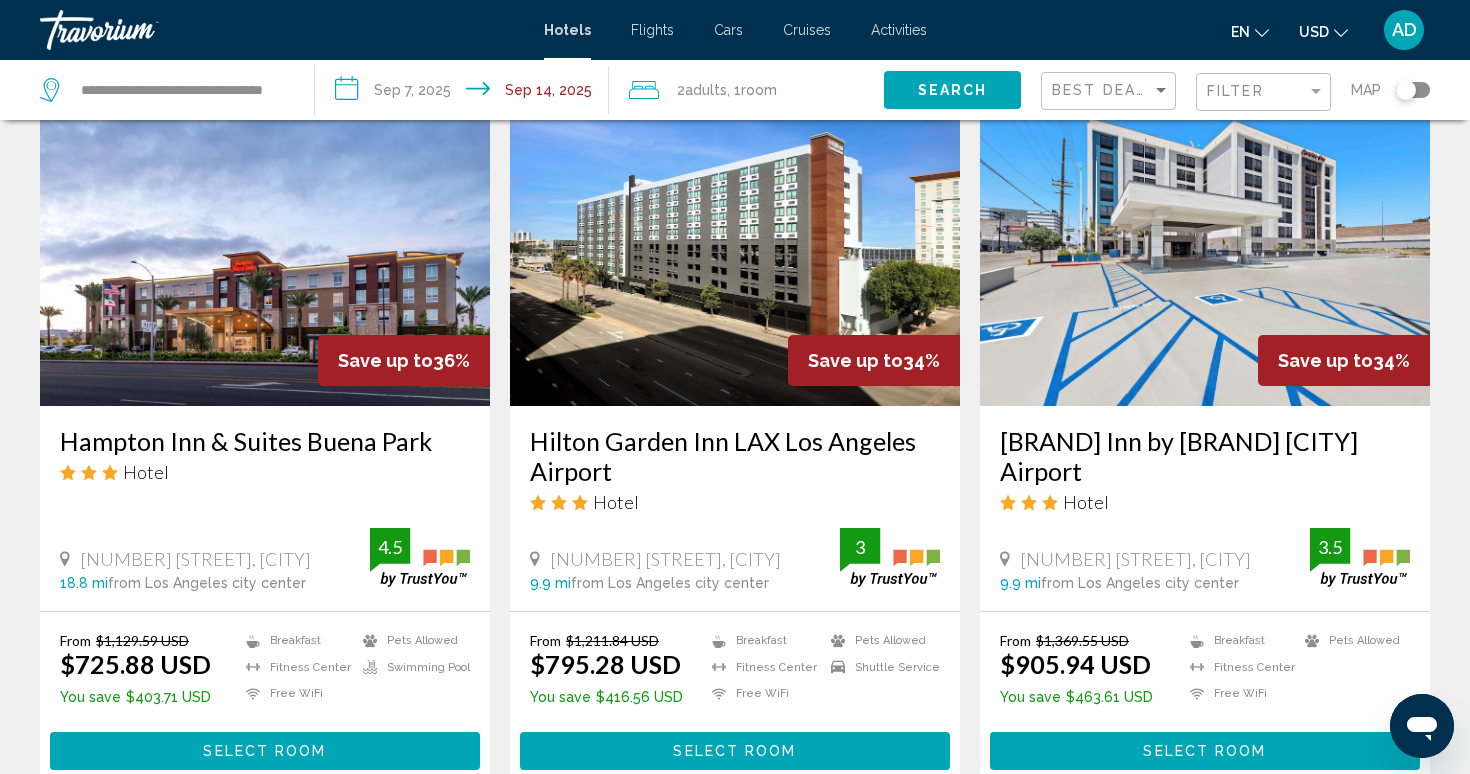 scroll, scrollTop: 831, scrollLeft: 0, axis: vertical 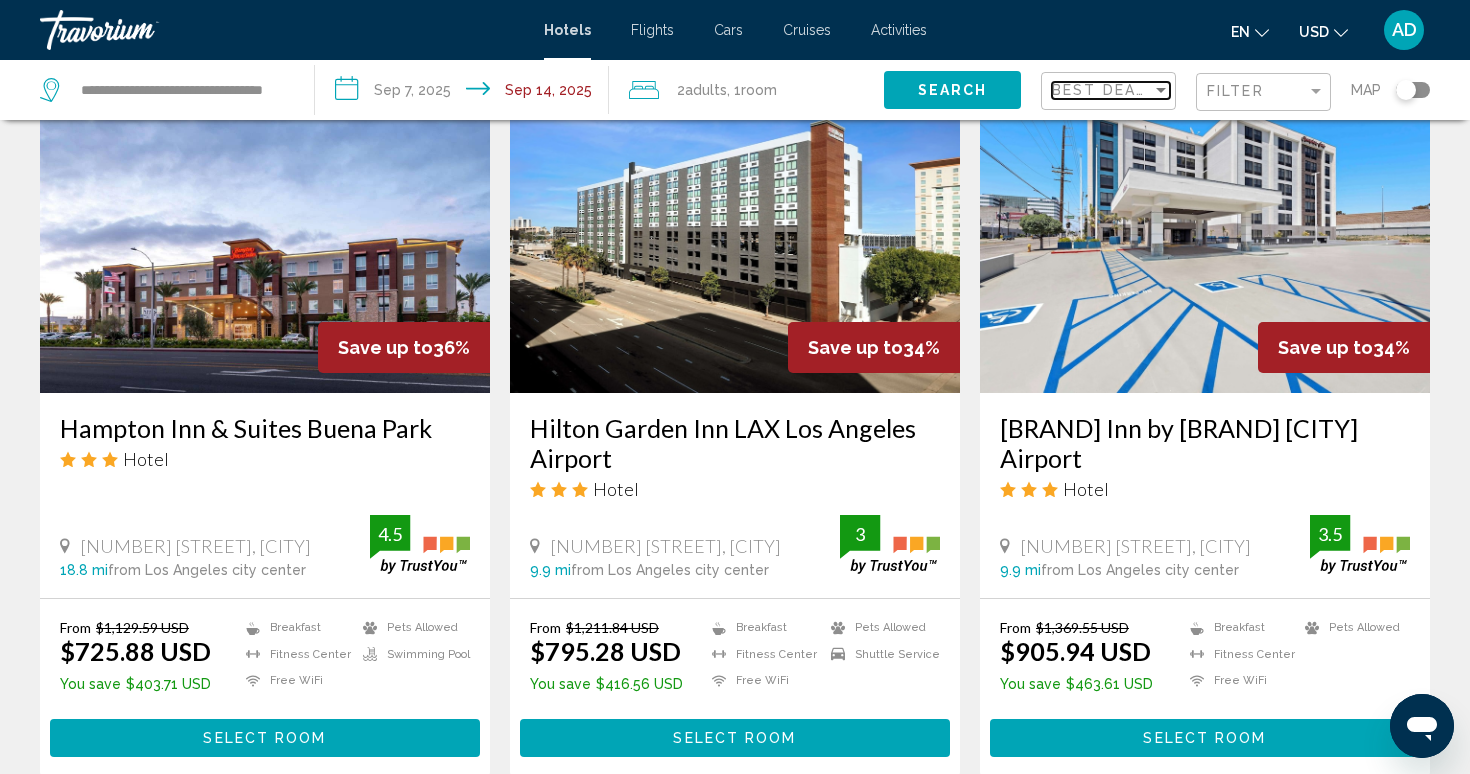 click on "Best Deals" at bounding box center [1102, 90] 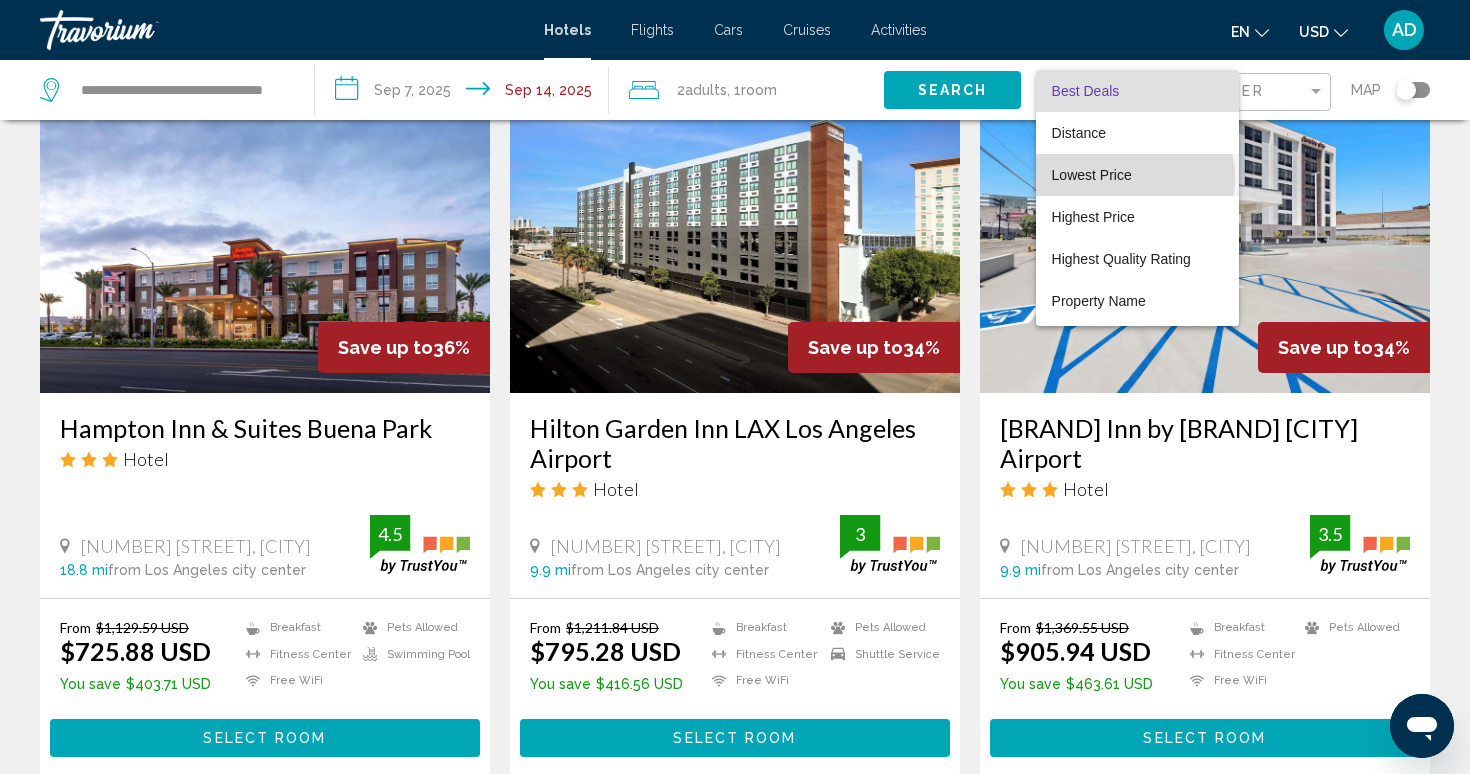 click on "Lowest Price" at bounding box center [1092, 175] 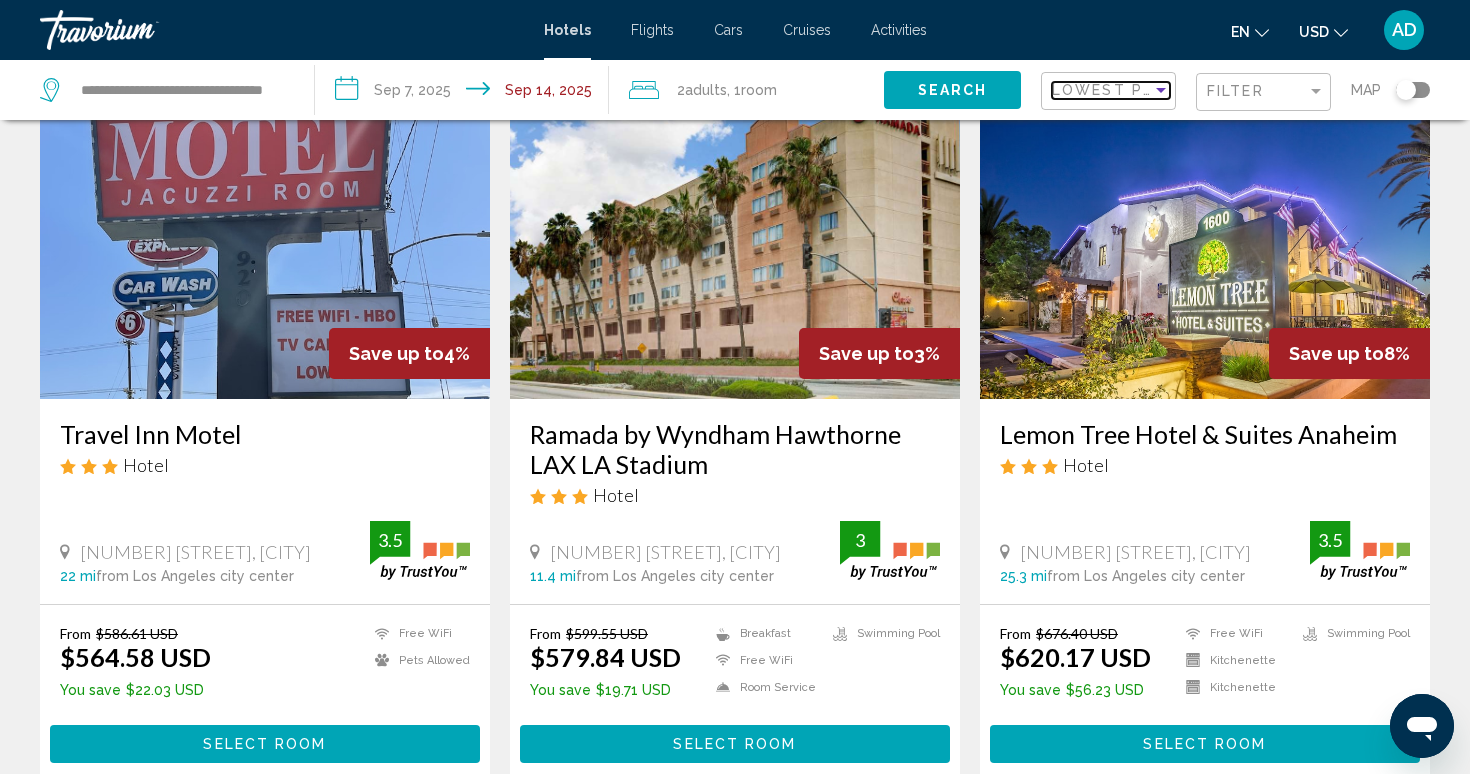 scroll, scrollTop: 118, scrollLeft: 0, axis: vertical 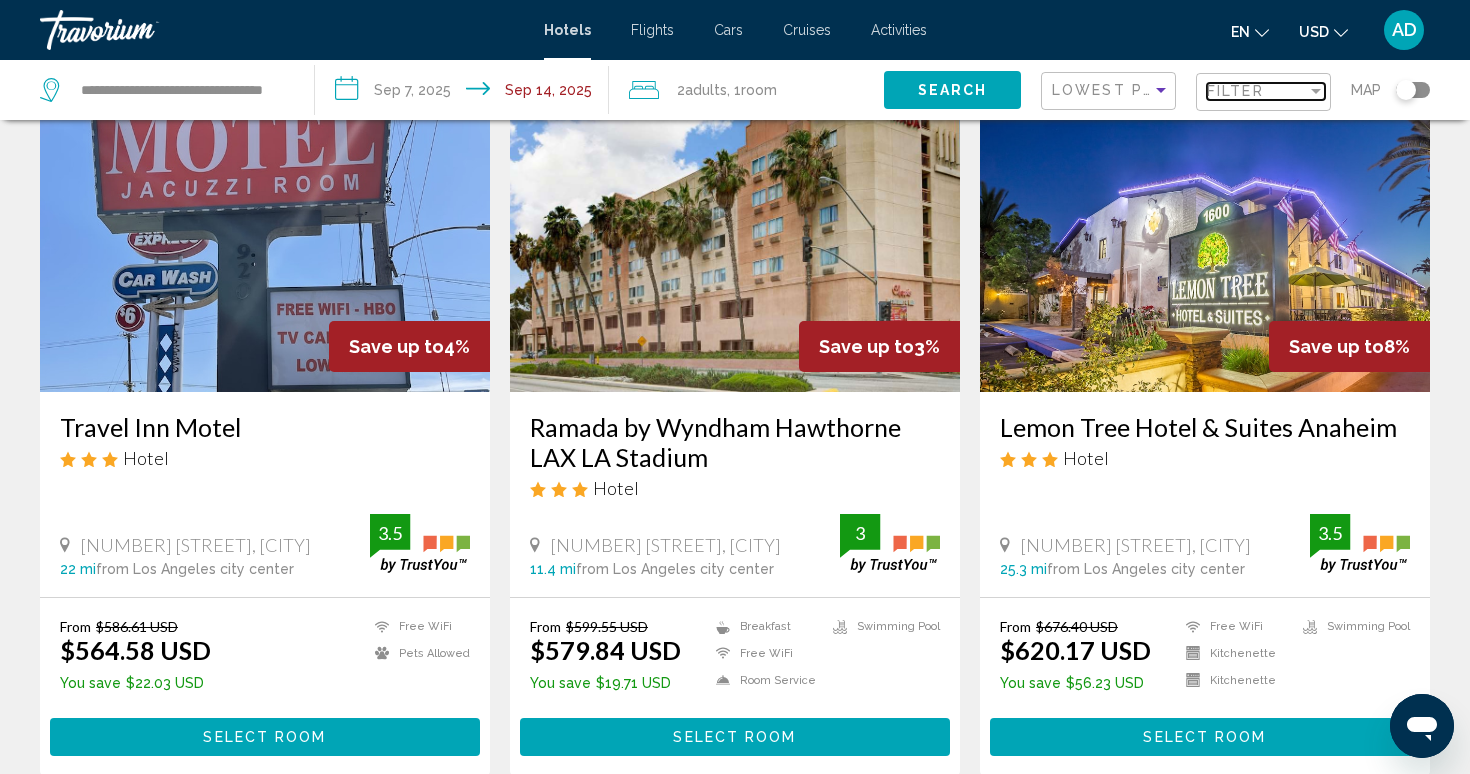 click on "Filter" at bounding box center (1257, 91) 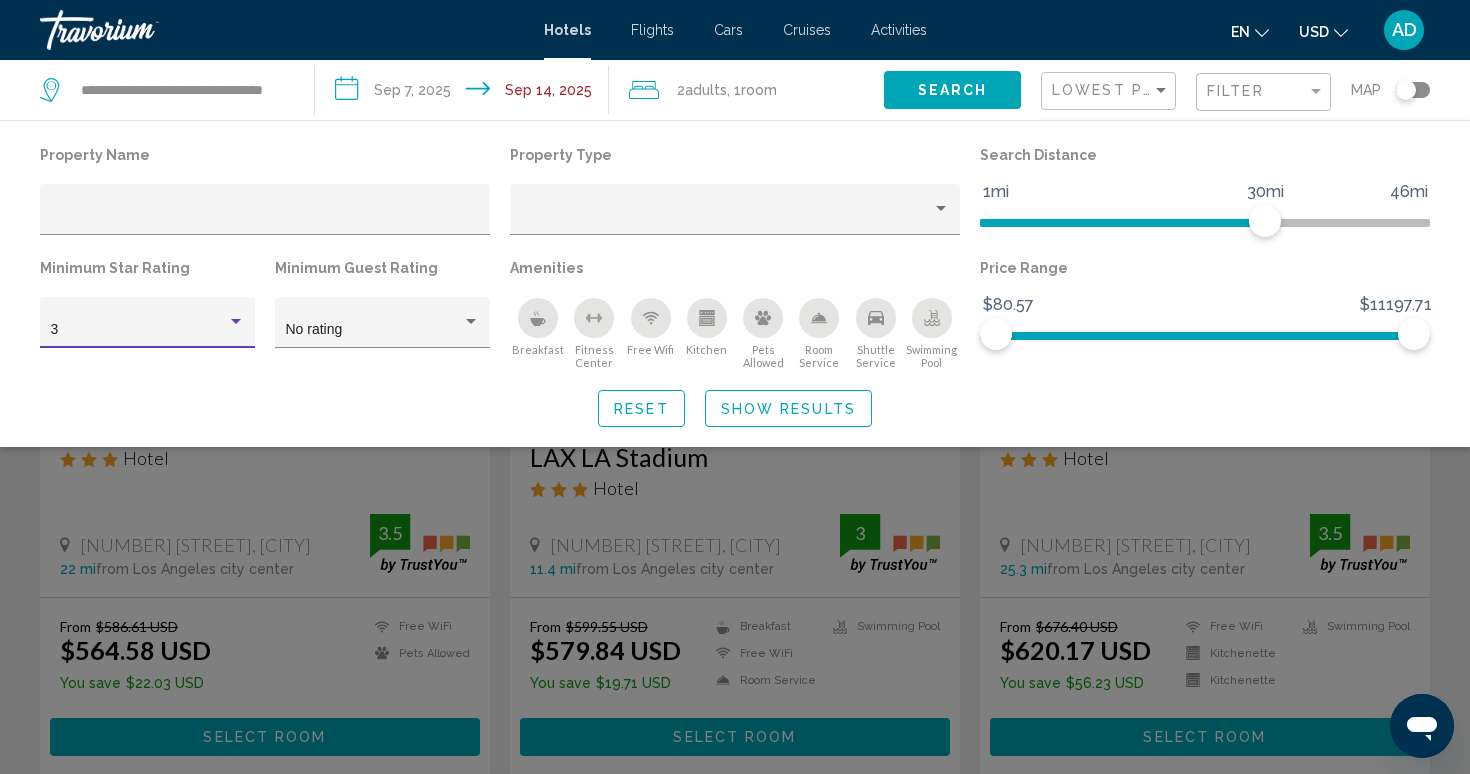 click at bounding box center [236, 322] 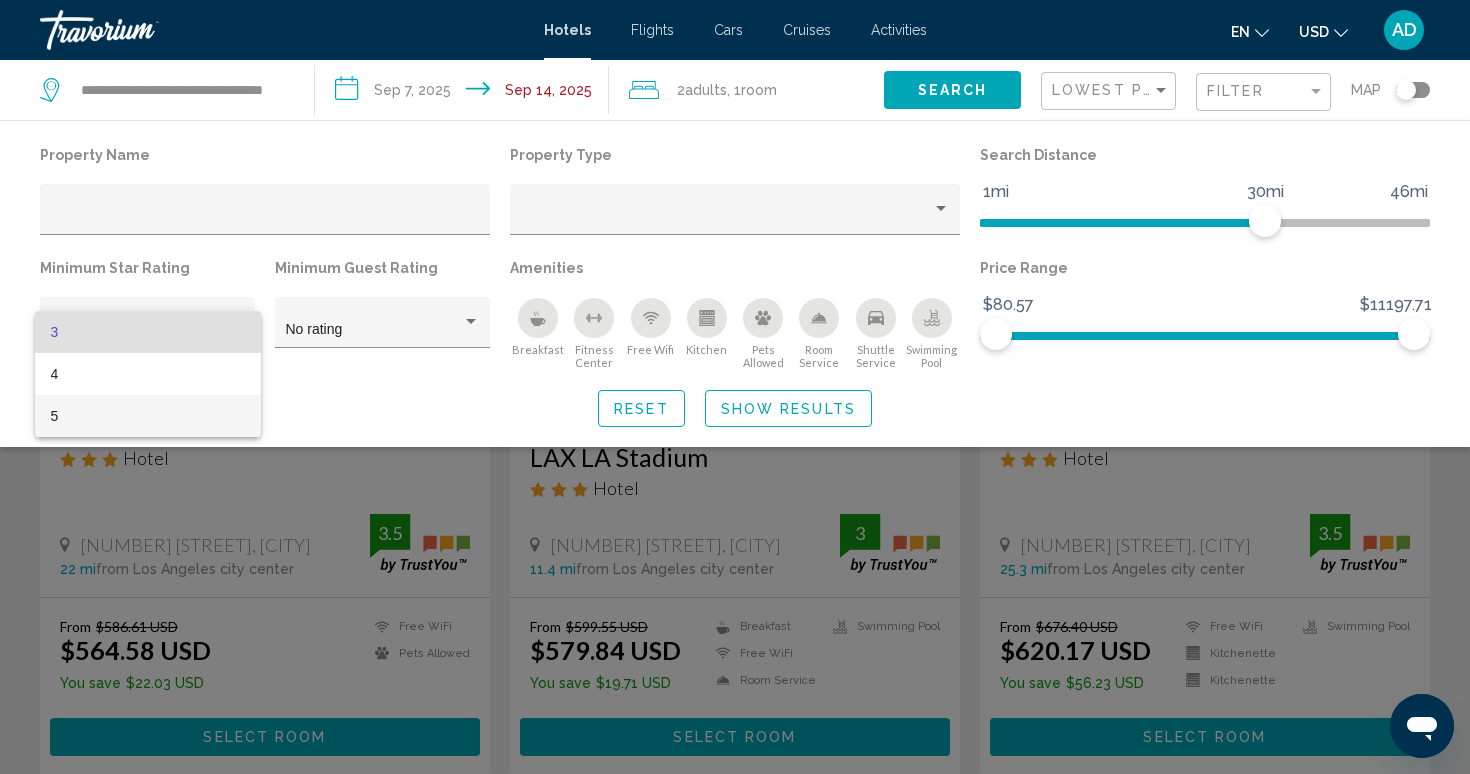 click on "5" at bounding box center (148, 416) 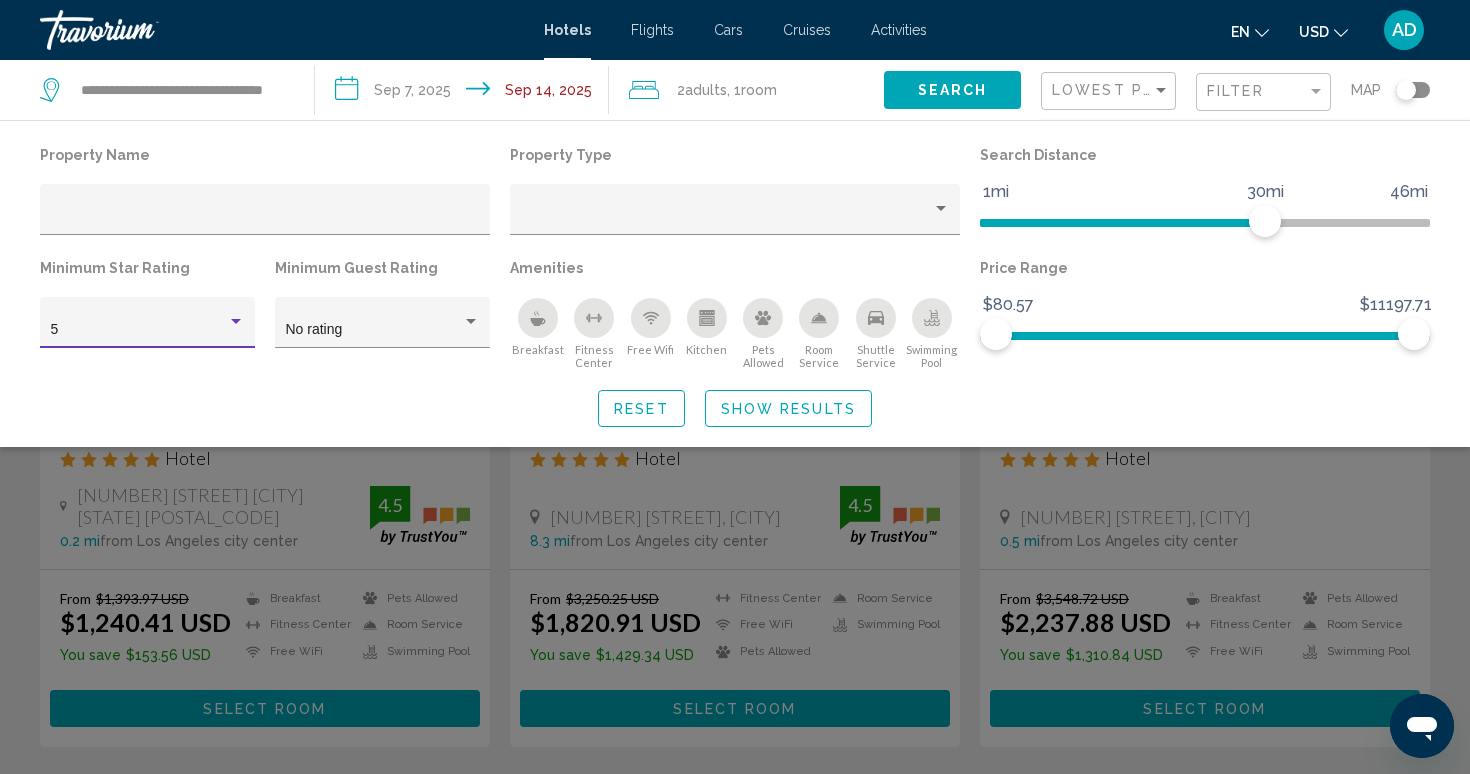 click on "Show Results" 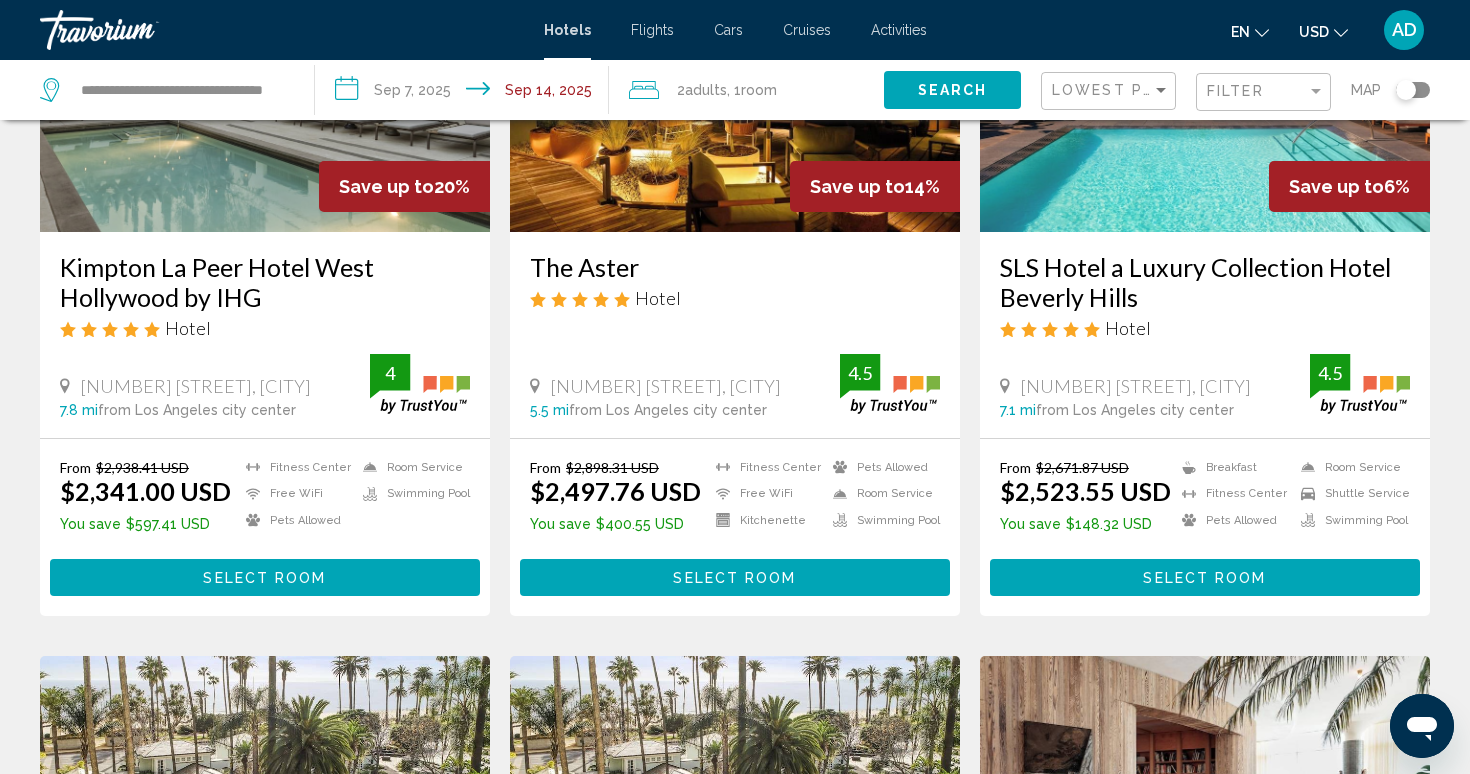 scroll, scrollTop: 994, scrollLeft: 0, axis: vertical 